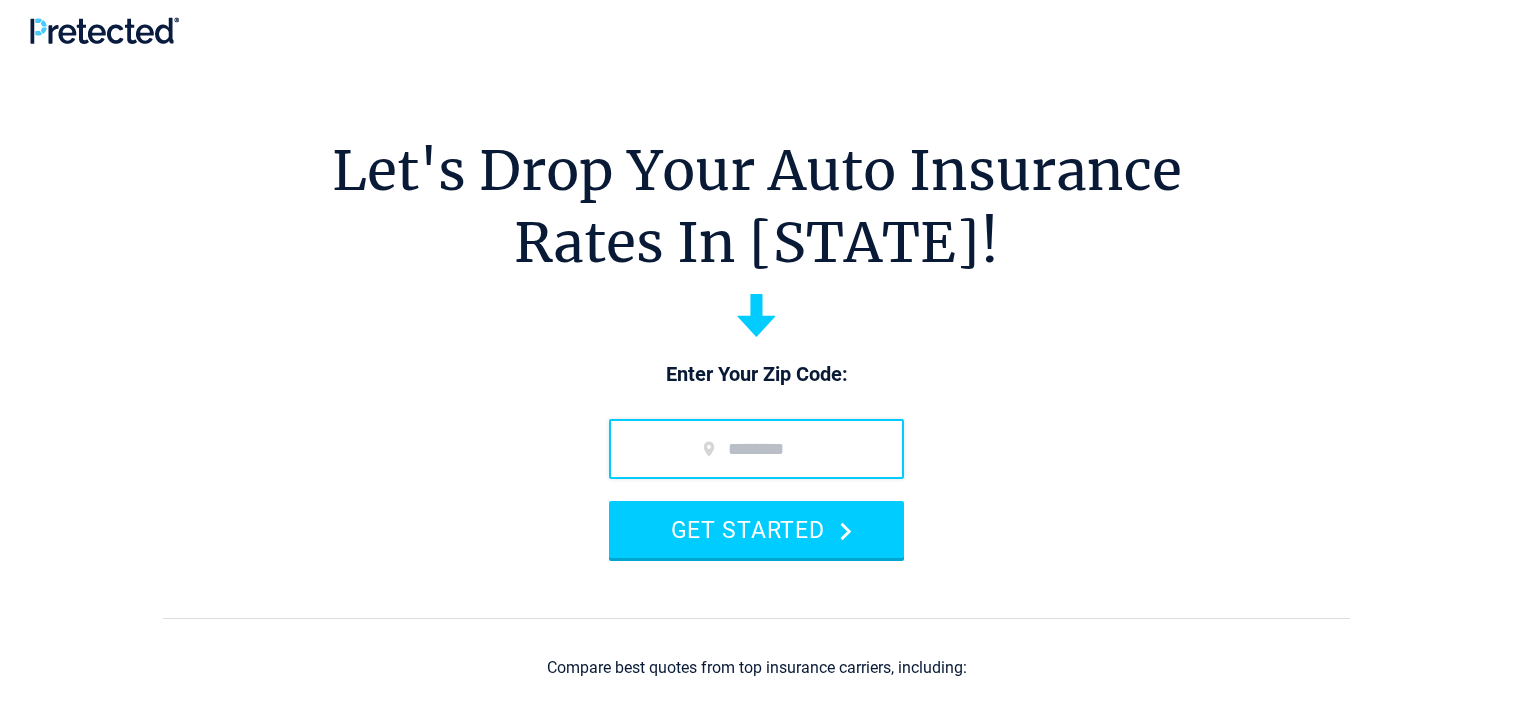 scroll, scrollTop: 0, scrollLeft: 0, axis: both 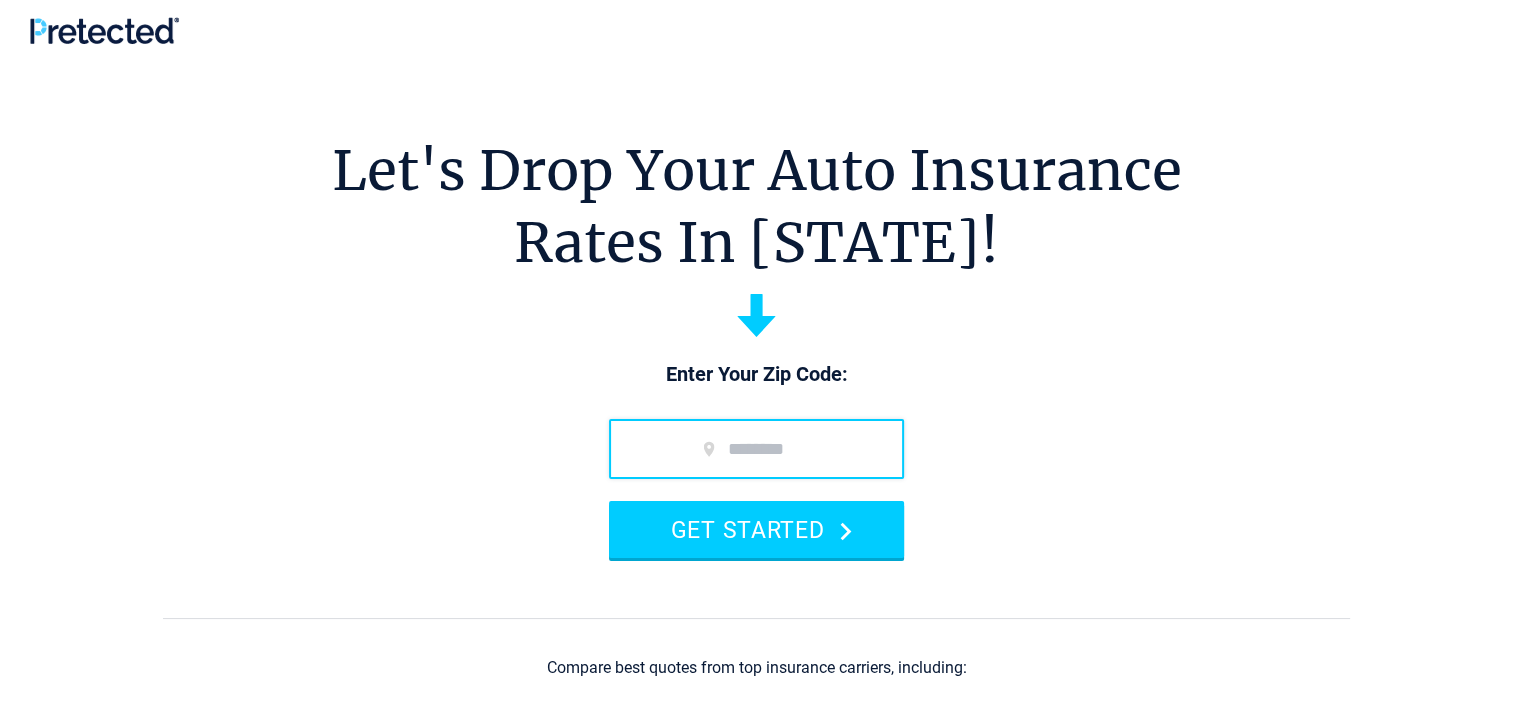 click at bounding box center (756, 449) 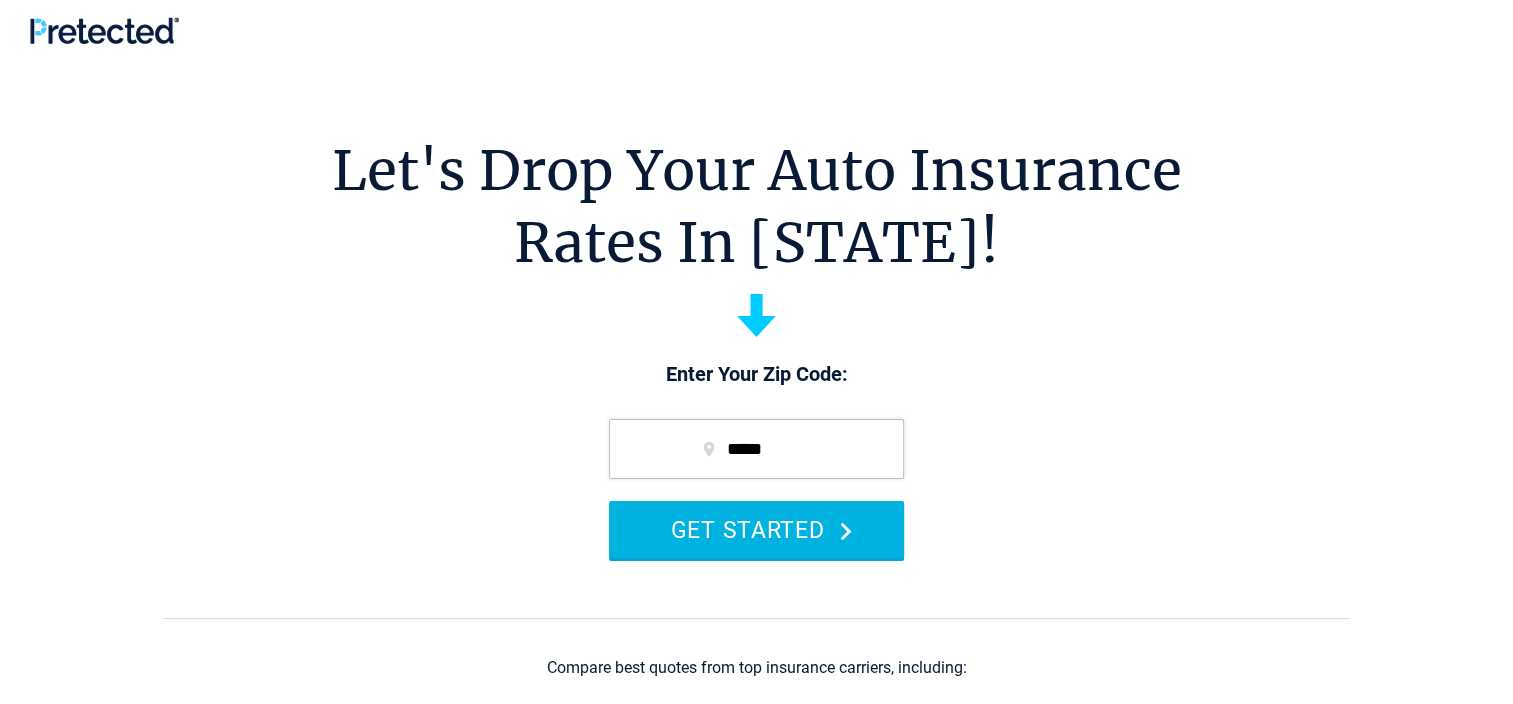 click on "GET STARTED" at bounding box center [756, 529] 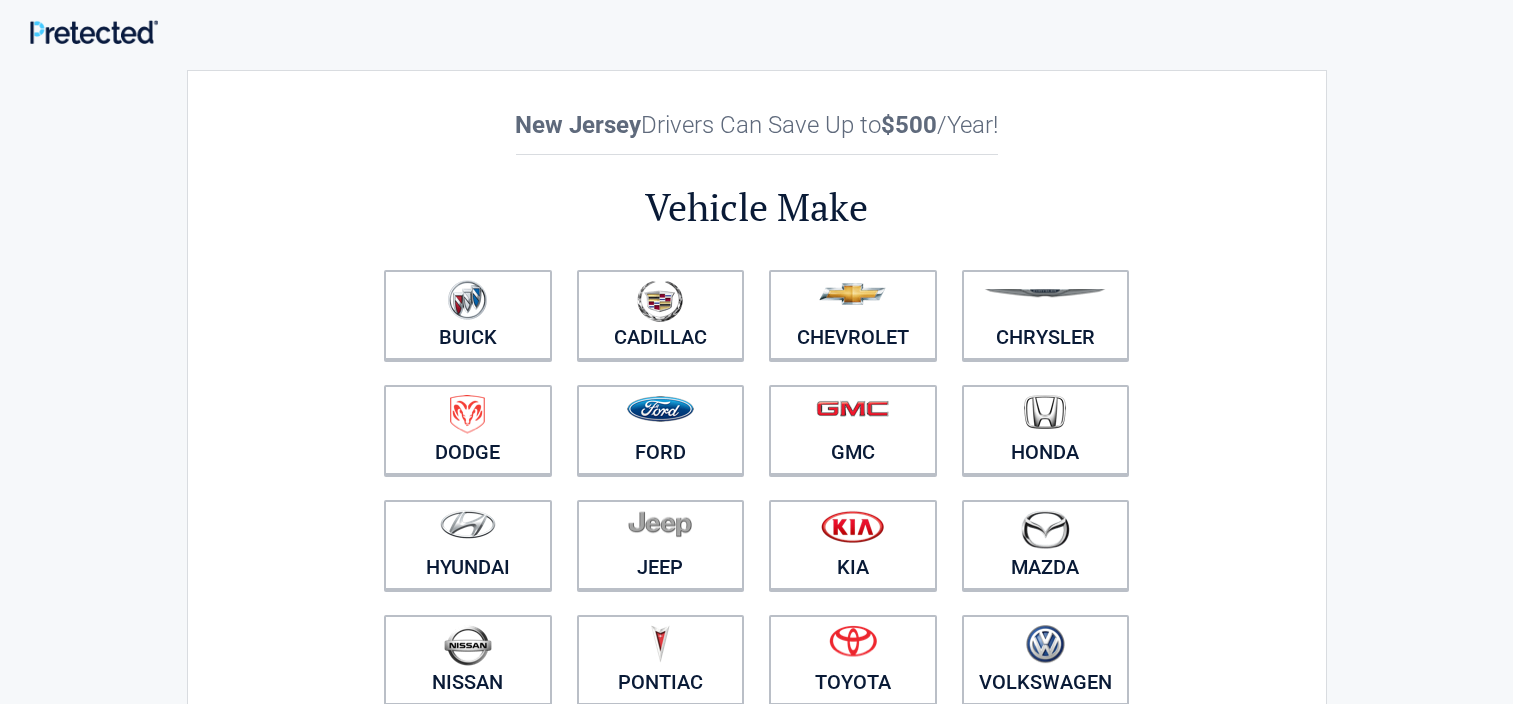 scroll, scrollTop: 0, scrollLeft: 0, axis: both 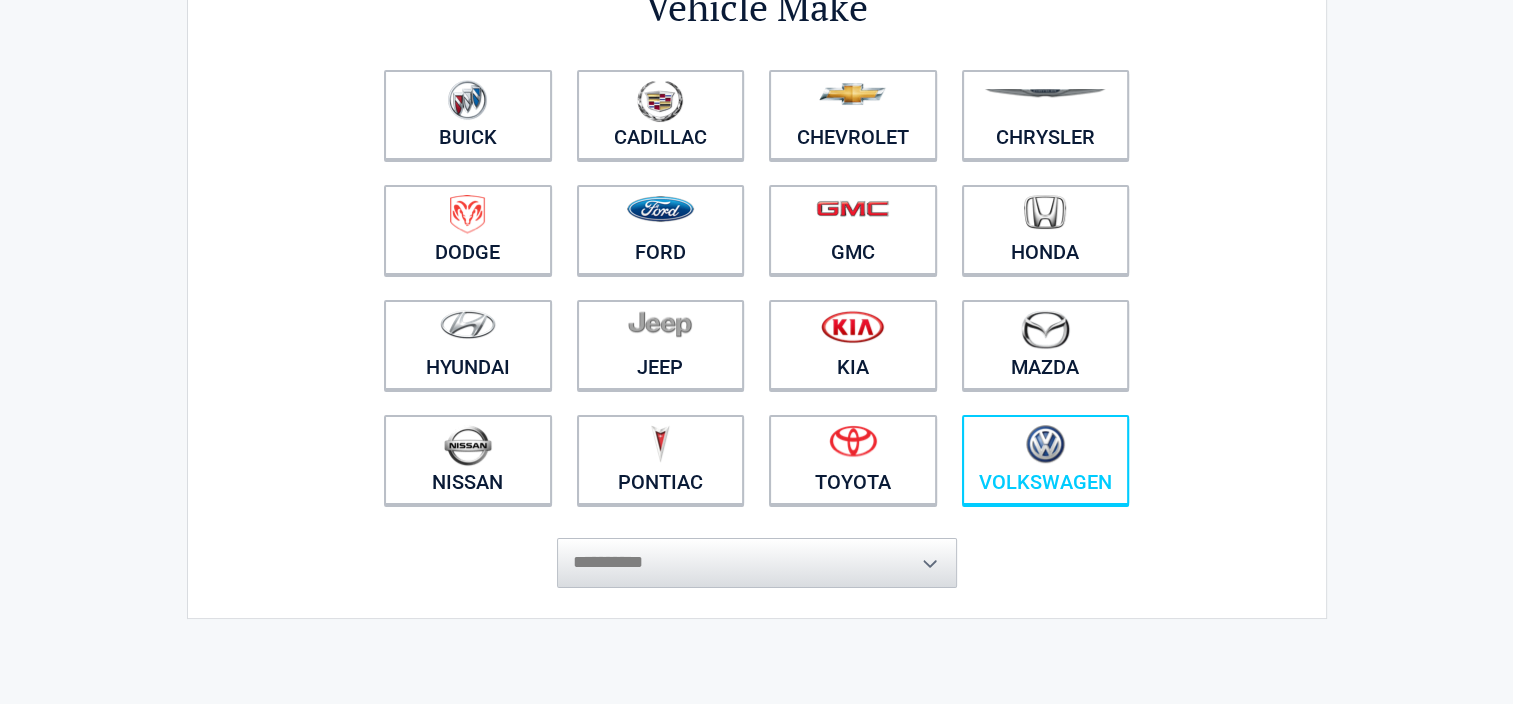 click on "Volkswagen" at bounding box center (1046, 460) 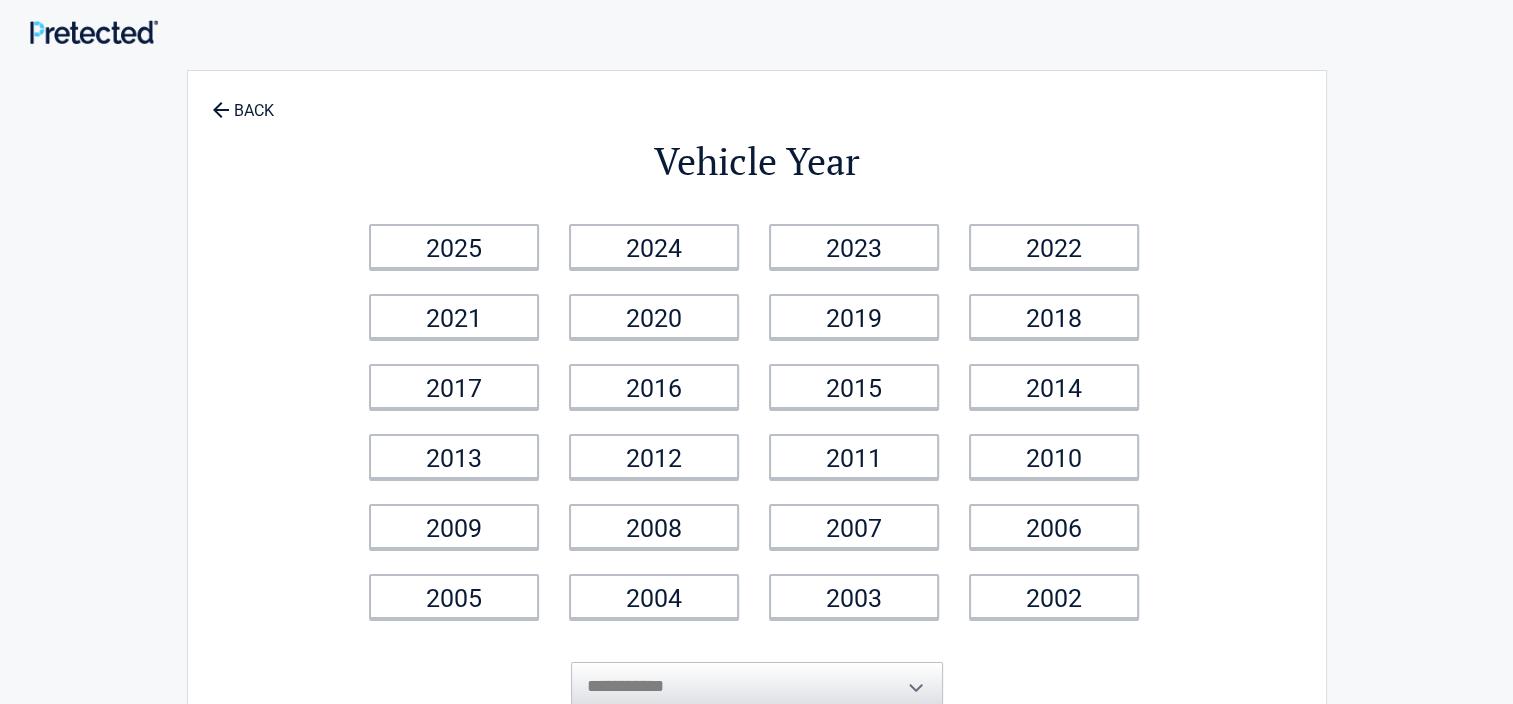 scroll, scrollTop: 0, scrollLeft: 0, axis: both 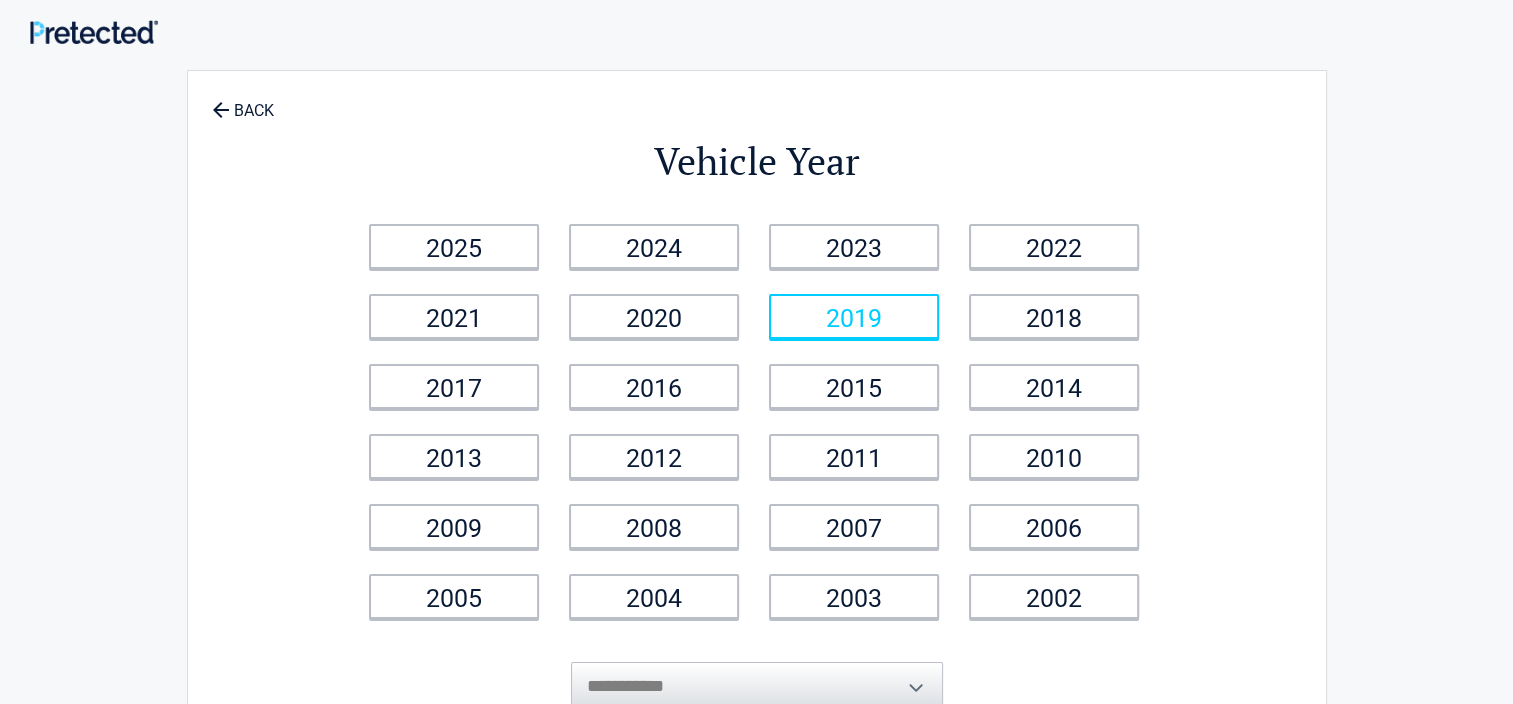 click on "2019" at bounding box center [854, 316] 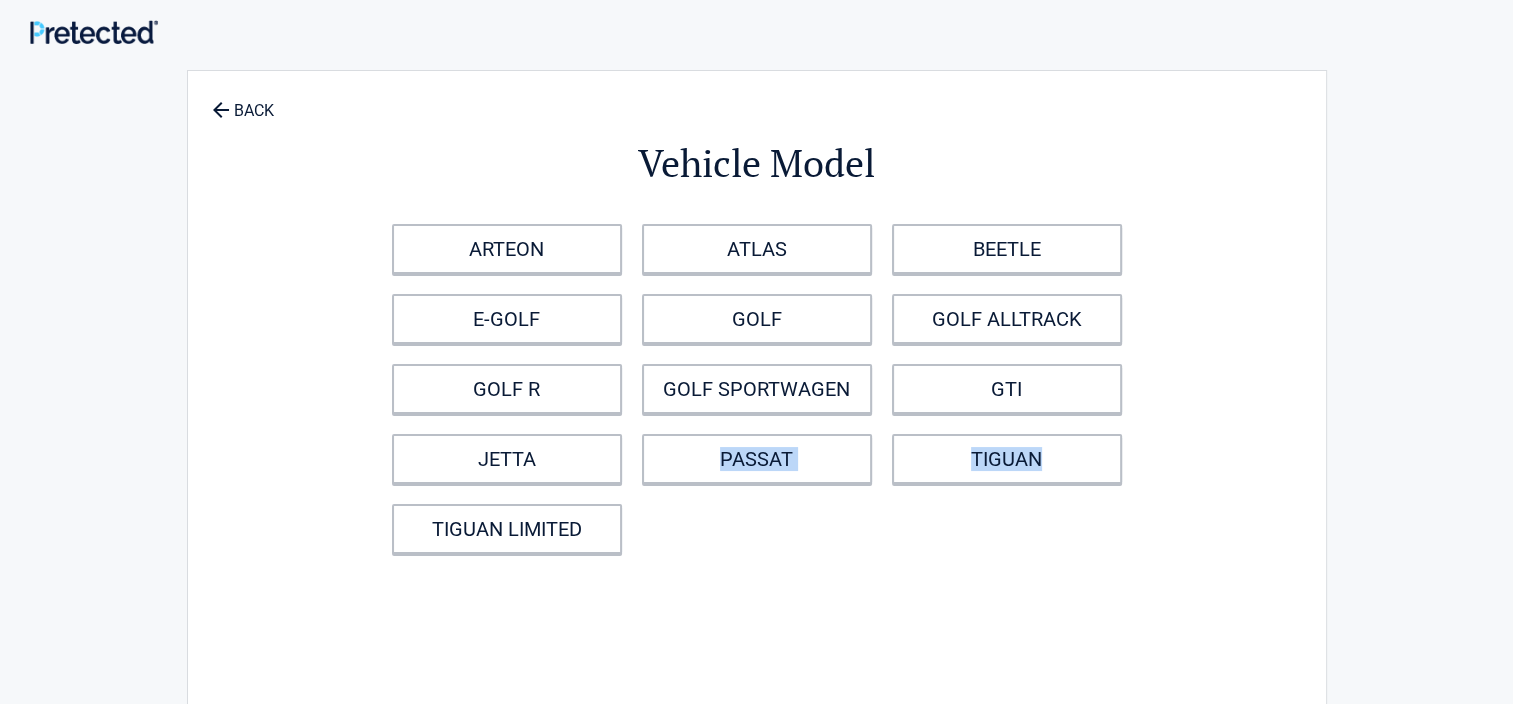 drag, startPoint x: 558, startPoint y: 455, endPoint x: 1263, endPoint y: 636, distance: 727.864 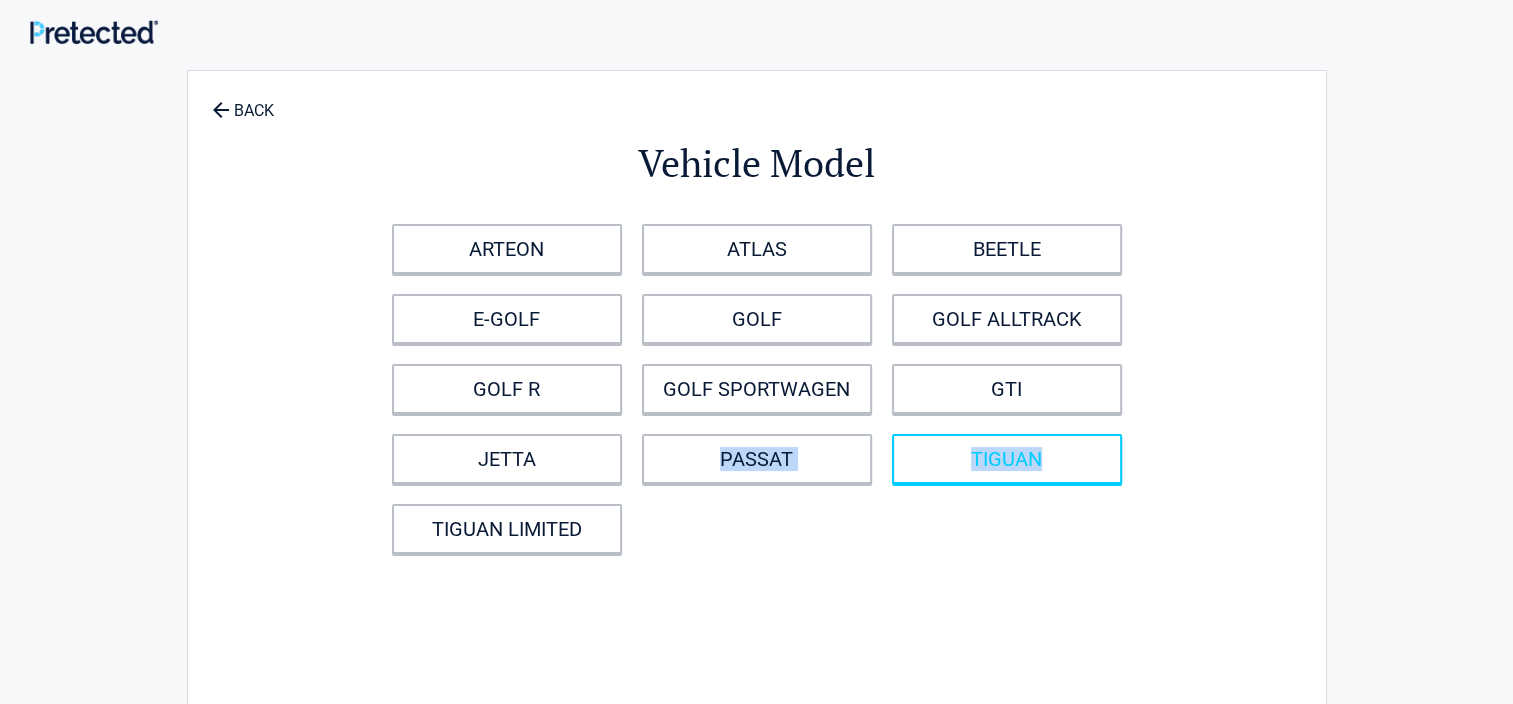 click on "TIGUAN" at bounding box center [1007, 459] 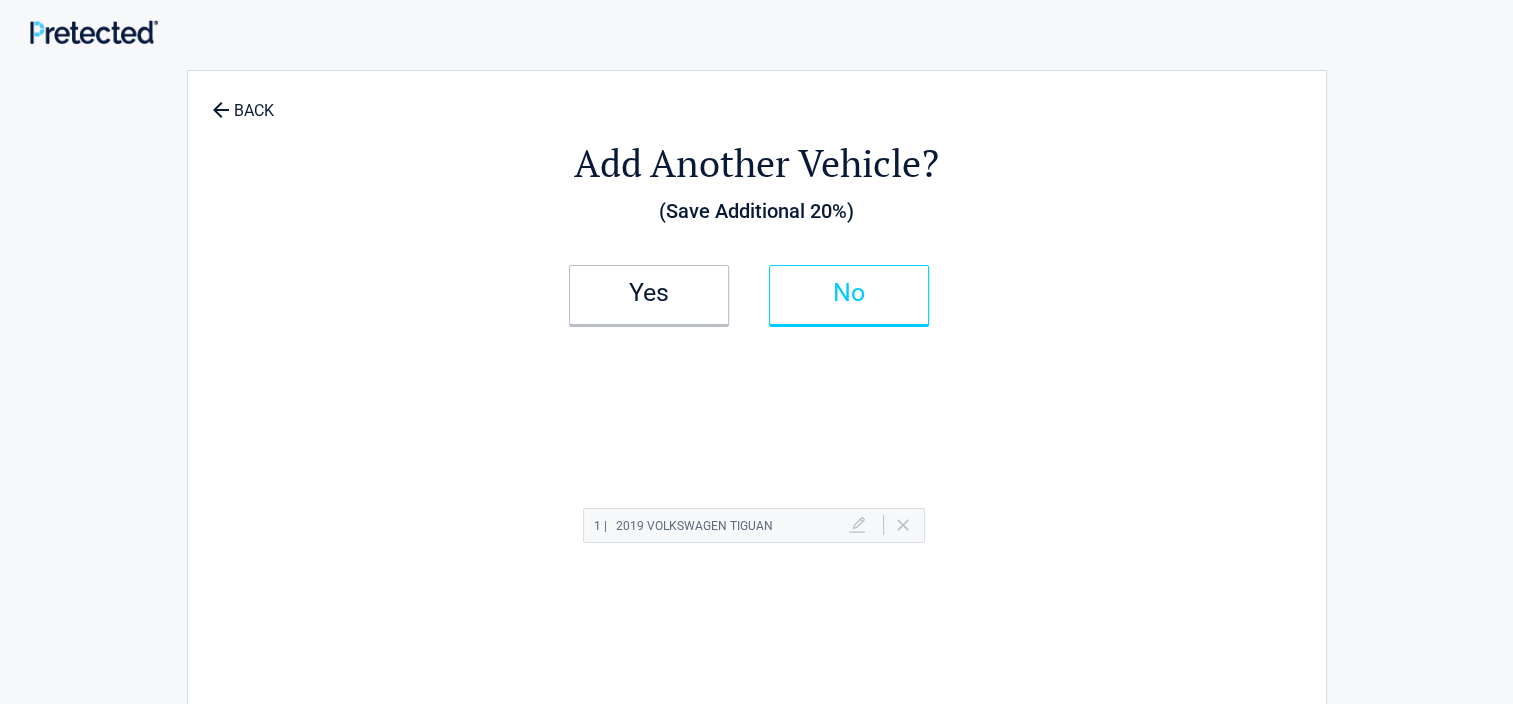 click on "No" at bounding box center [849, 295] 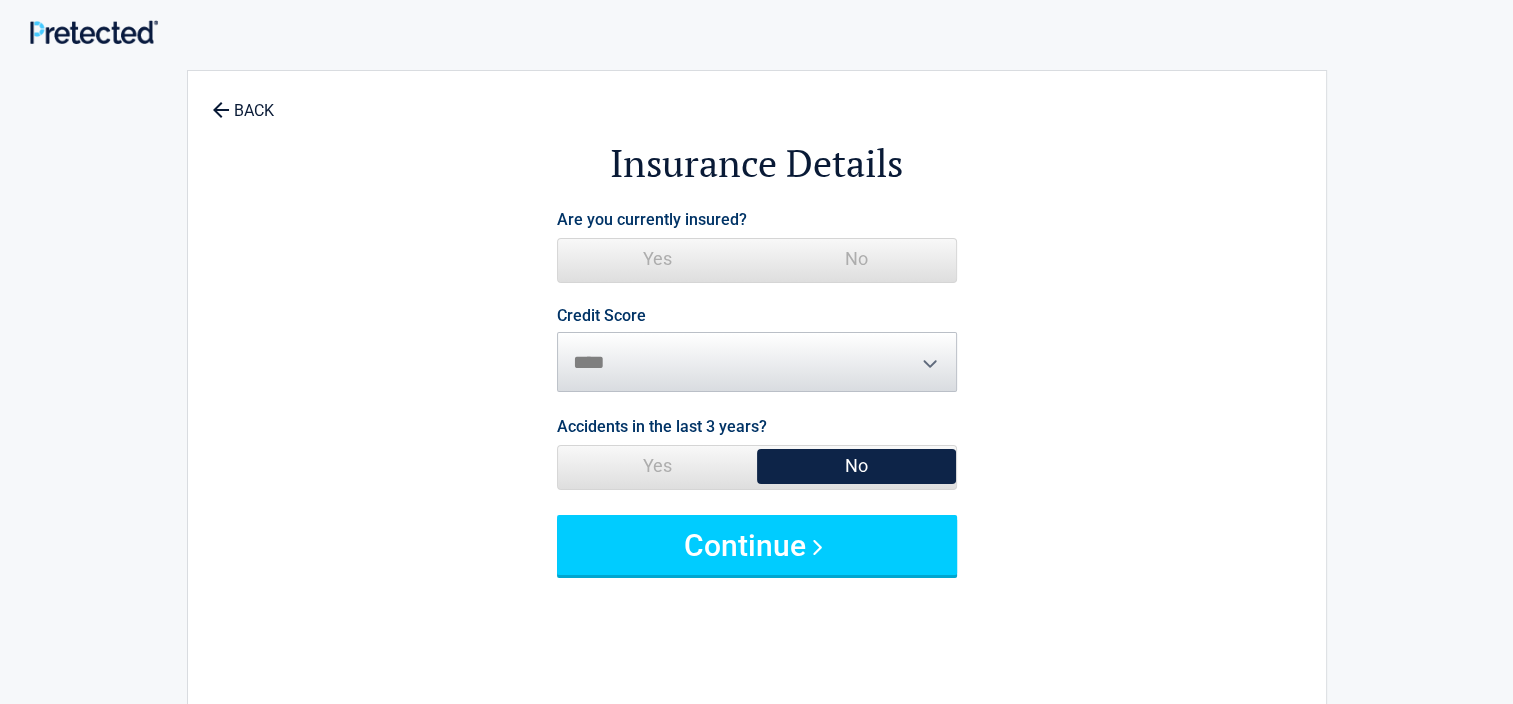 click on "Yes" at bounding box center [657, 259] 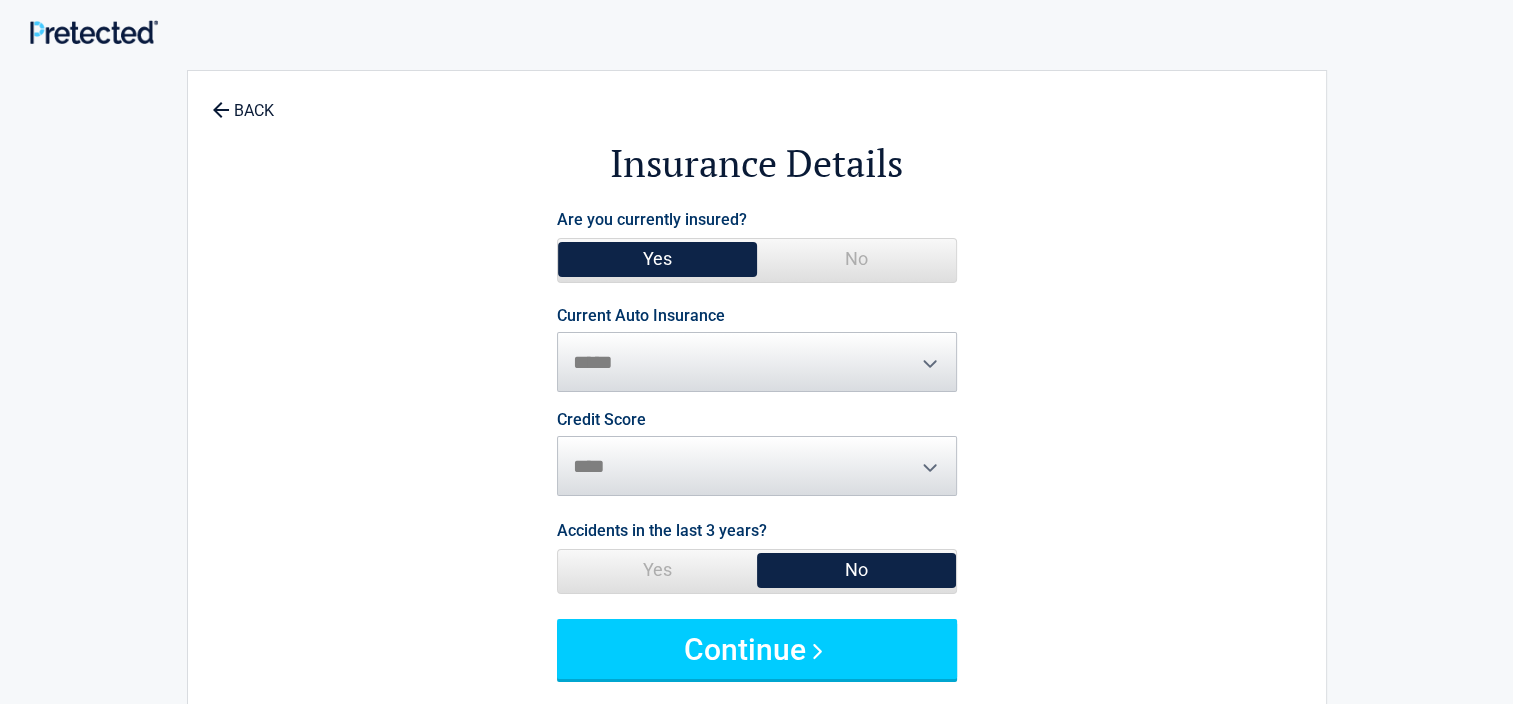 drag, startPoint x: 751, startPoint y: 403, endPoint x: 744, endPoint y: 393, distance: 12.206555 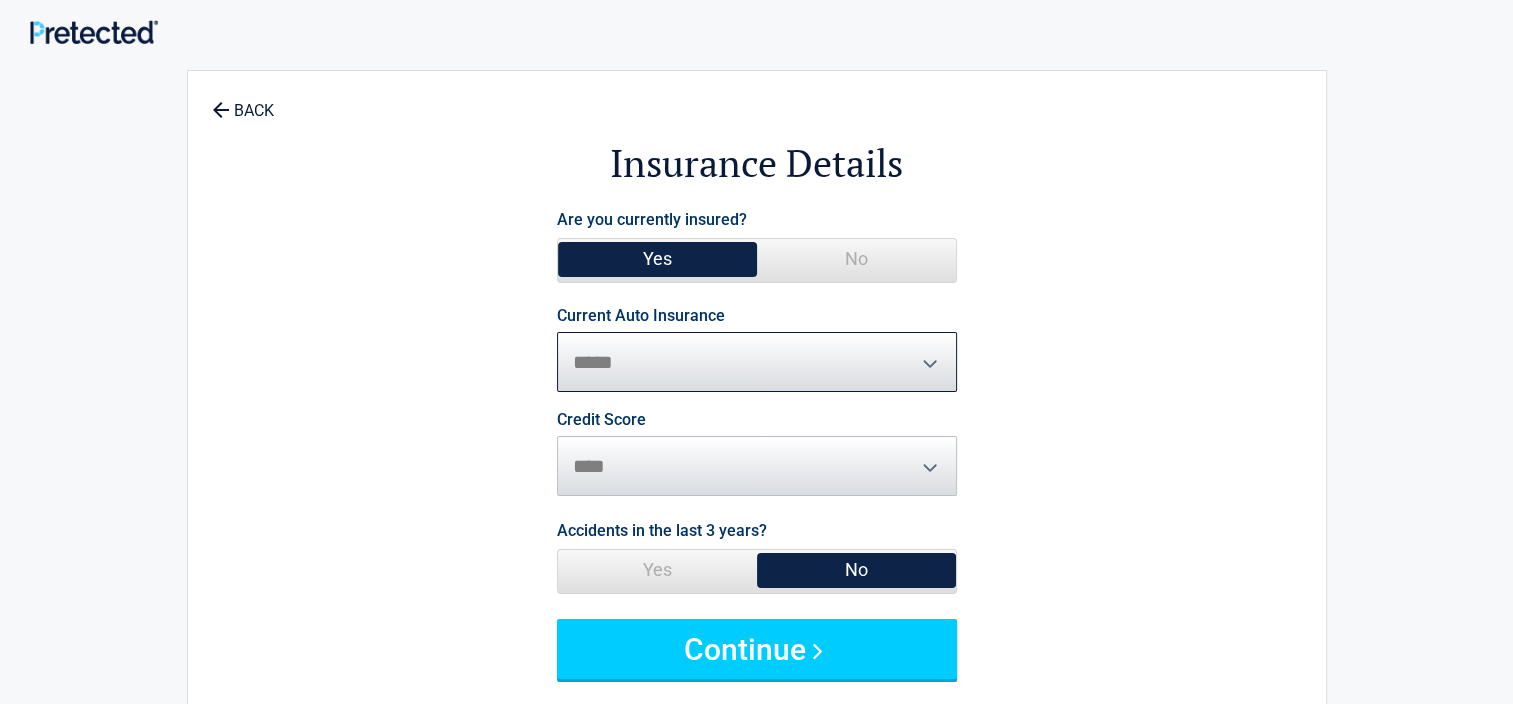 click on "**********" at bounding box center (757, 362) 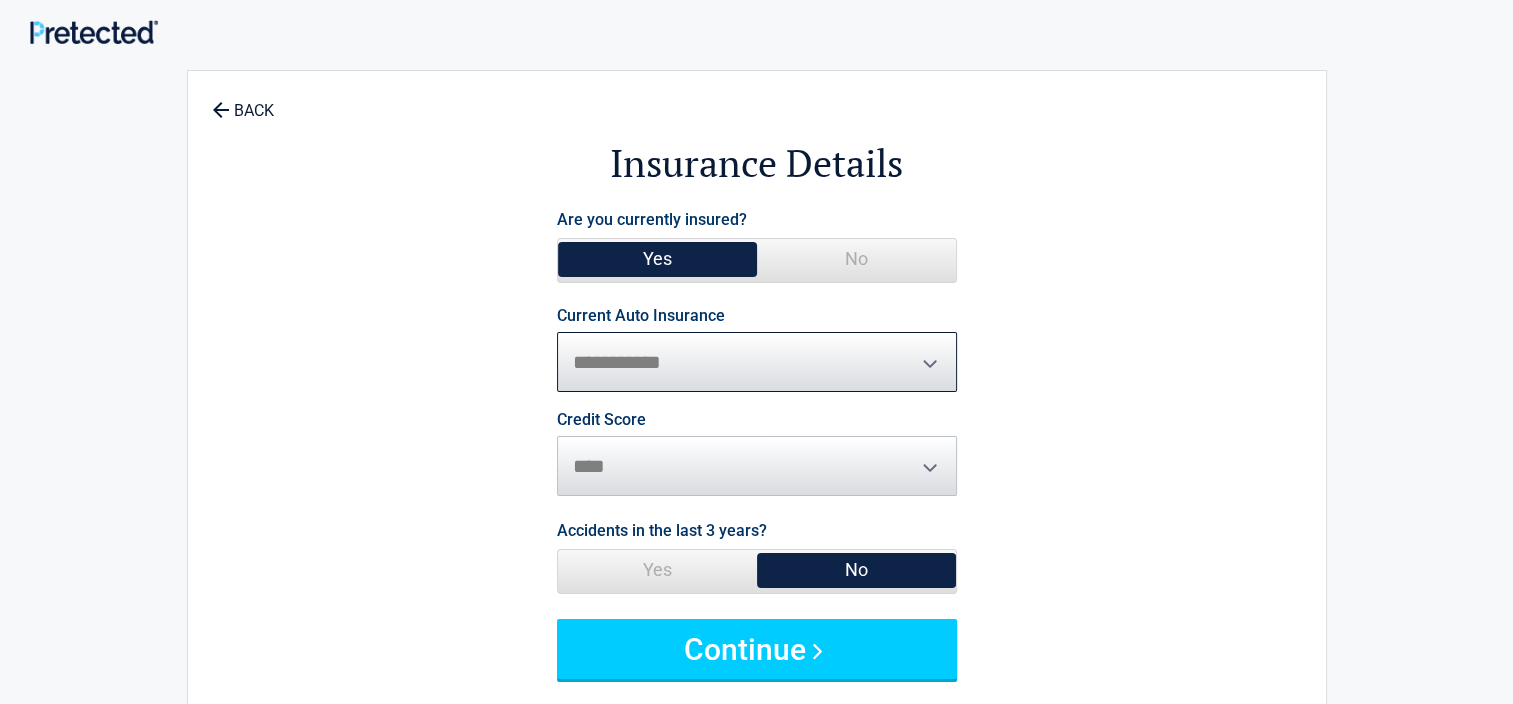 click on "**********" at bounding box center [757, 362] 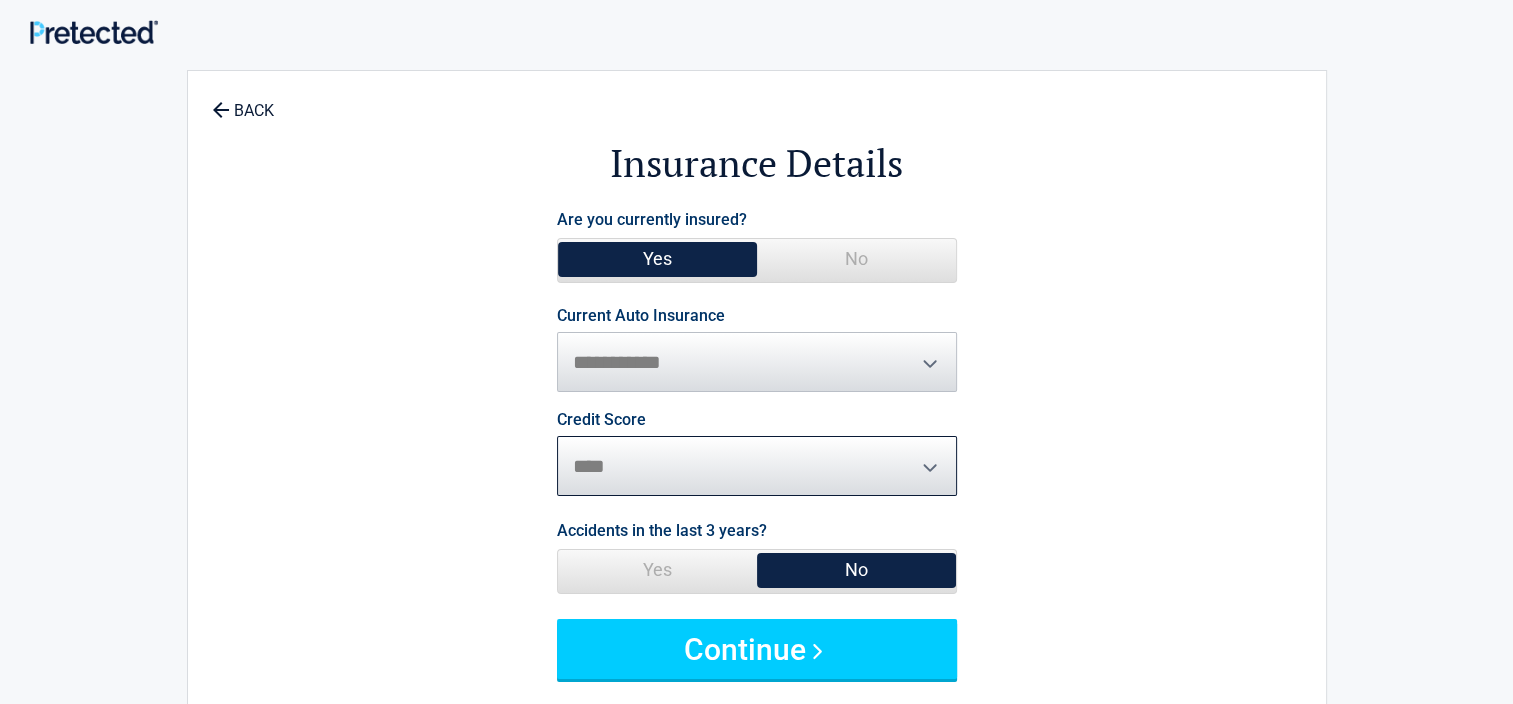 click on "*********
****
*******
****" at bounding box center (757, 466) 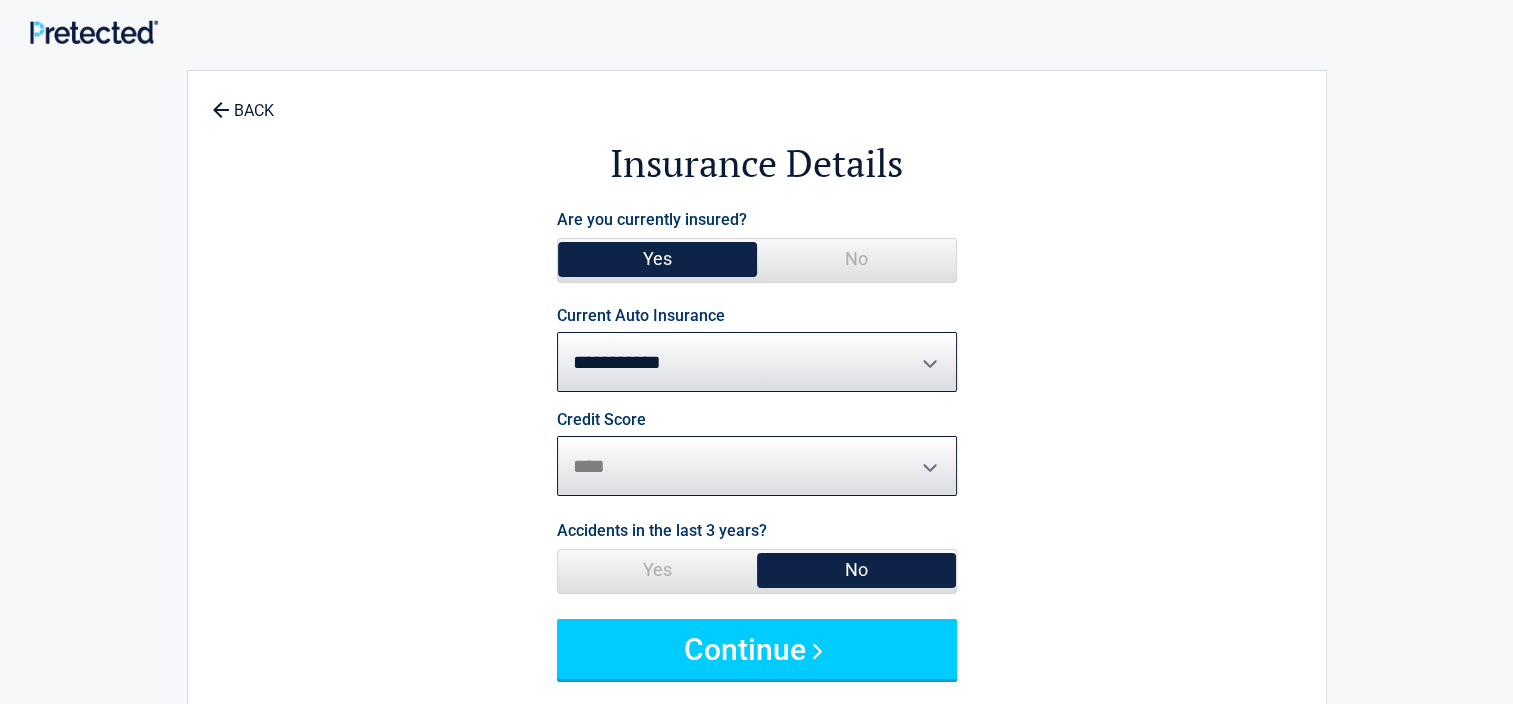 click on "*********
****
*******
****" at bounding box center [757, 466] 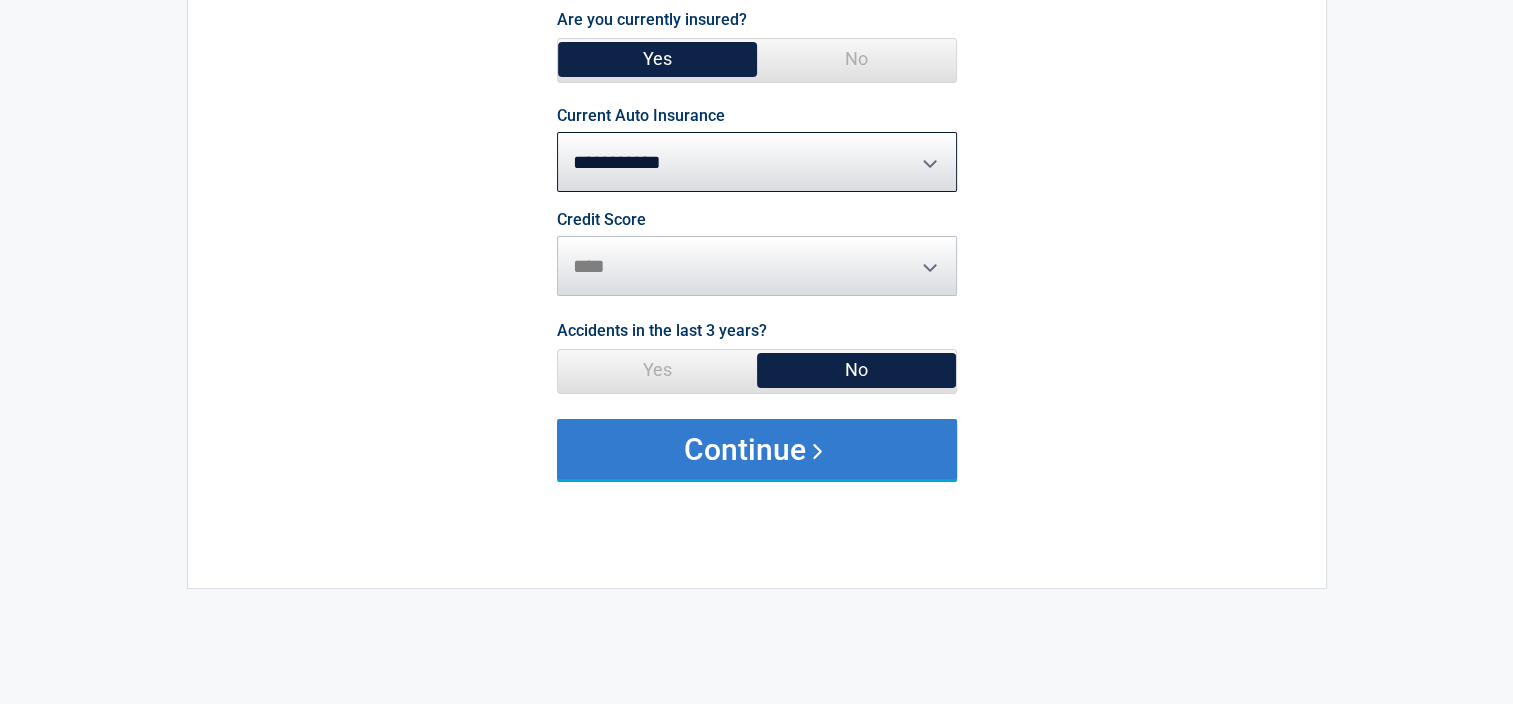 click on "Continue" at bounding box center (757, 449) 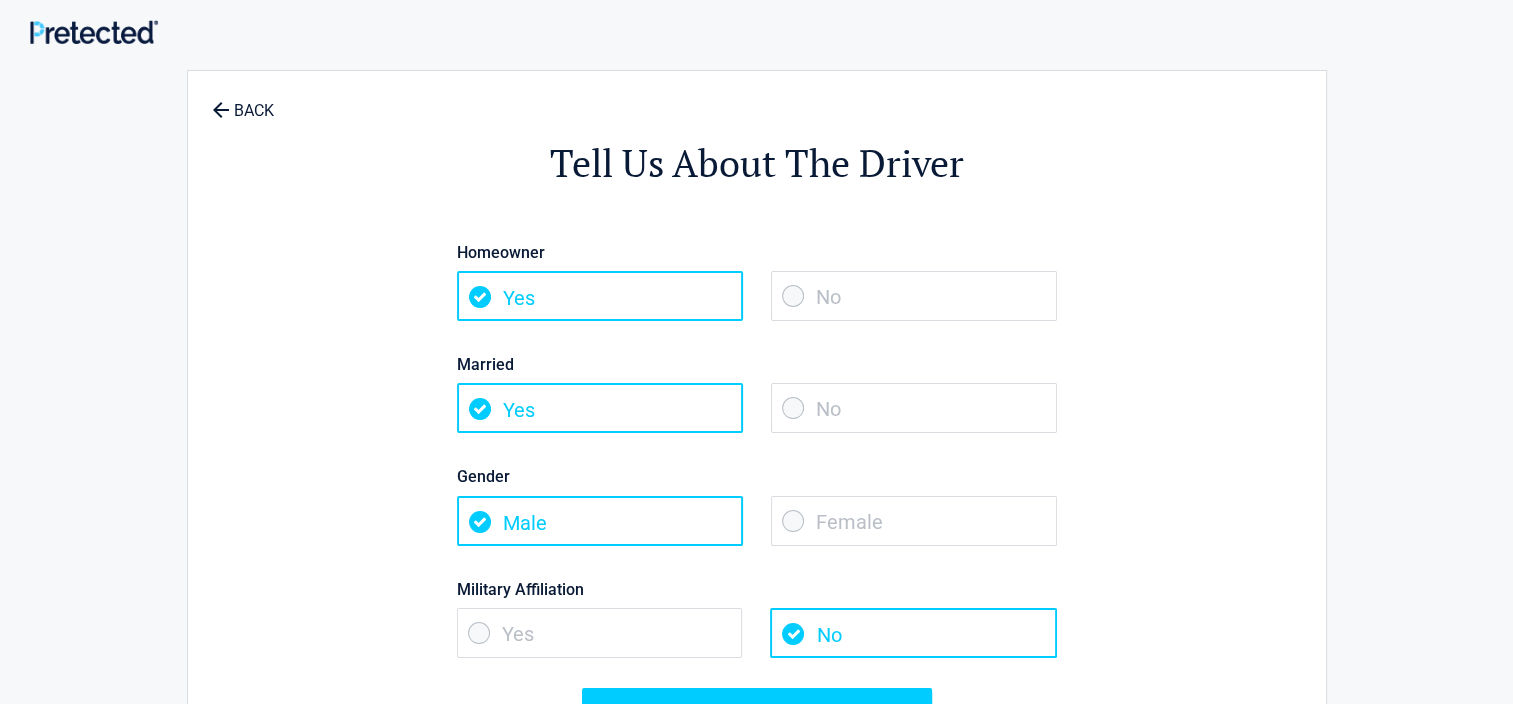 scroll, scrollTop: 0, scrollLeft: 0, axis: both 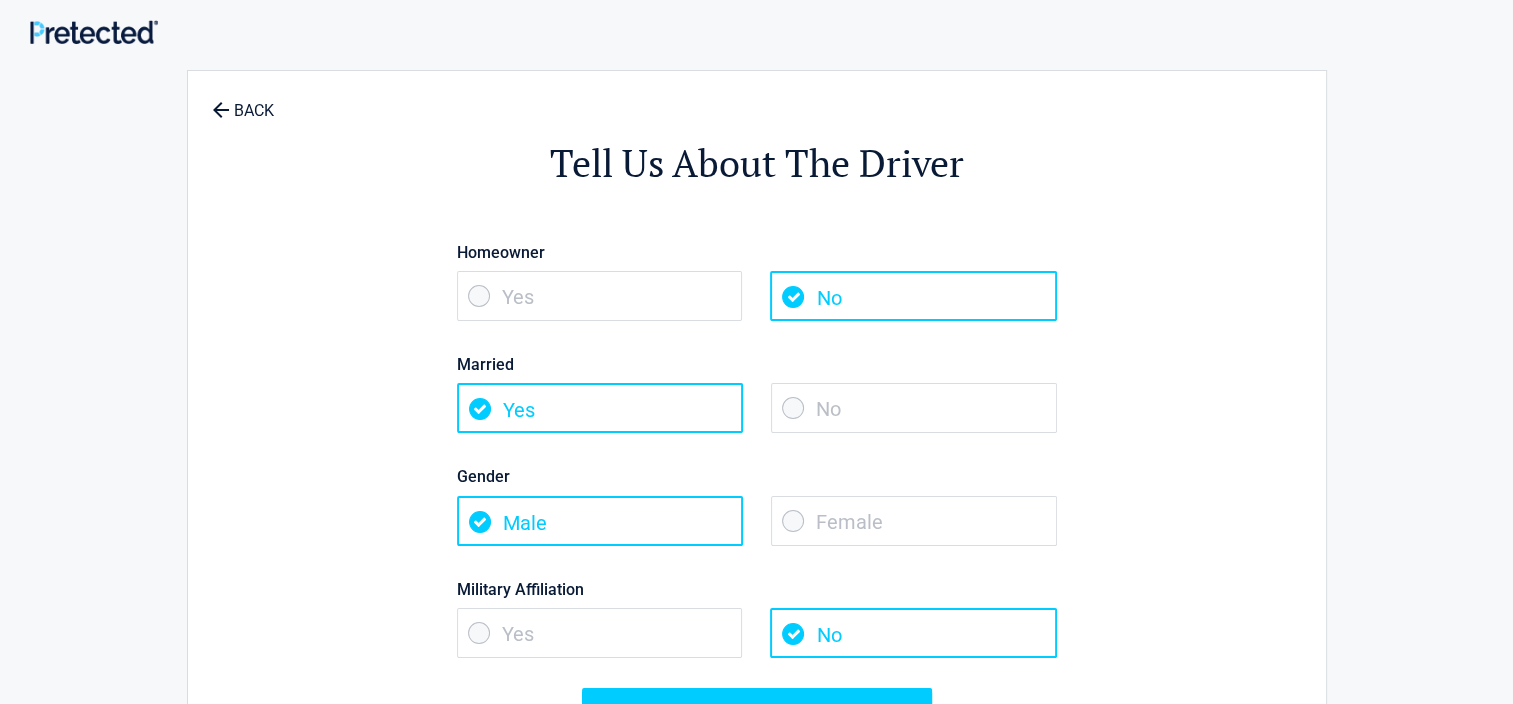 click on "No" at bounding box center [914, 408] 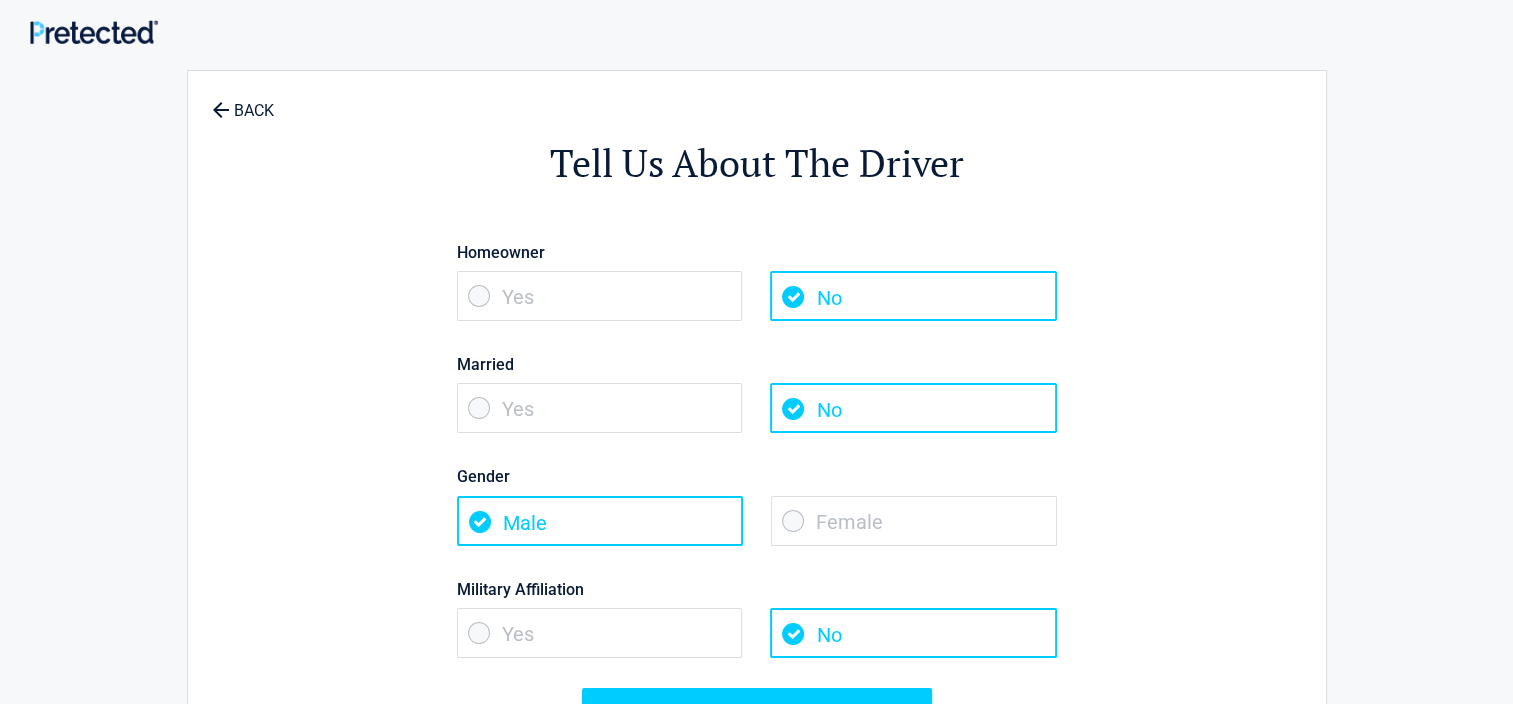 click on "Female" at bounding box center (914, 521) 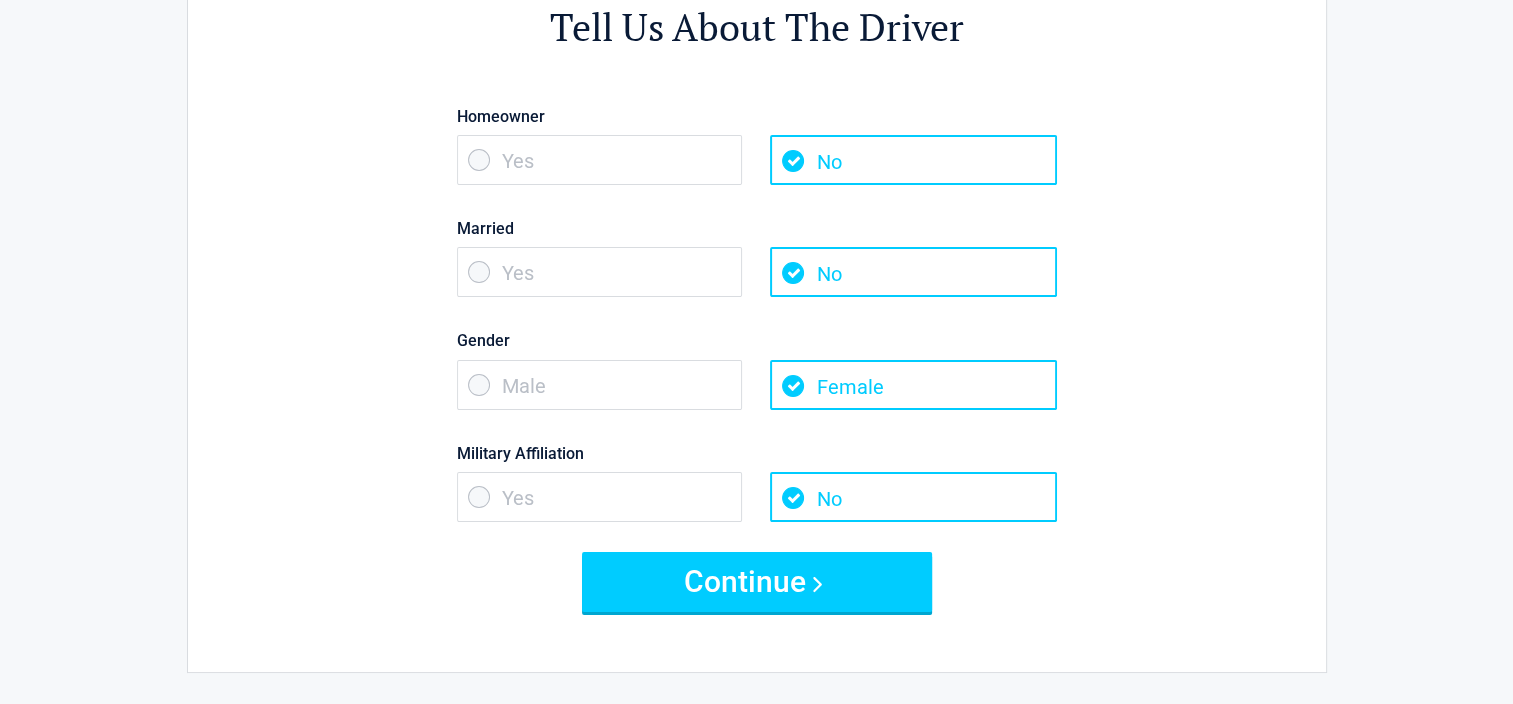 scroll, scrollTop: 300, scrollLeft: 0, axis: vertical 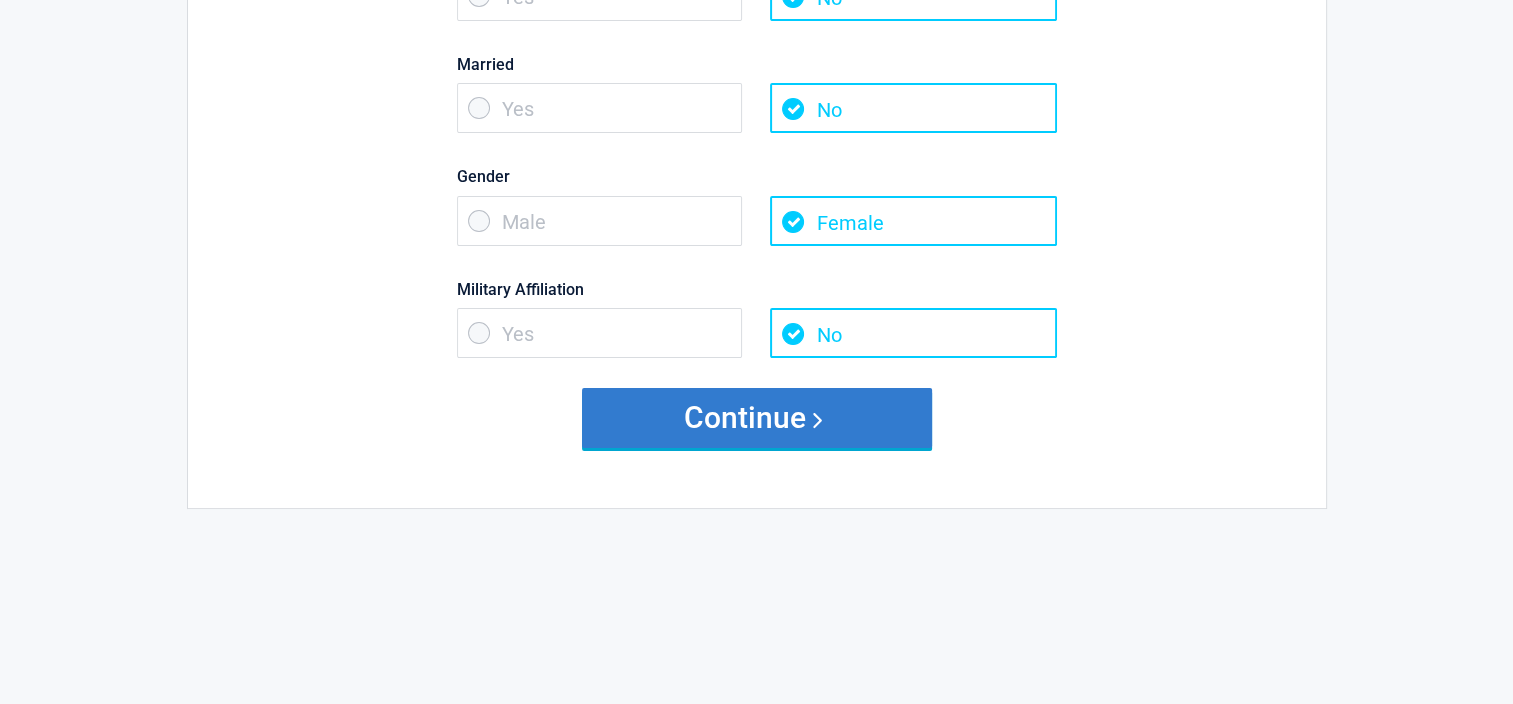 click on "Continue" at bounding box center [757, 418] 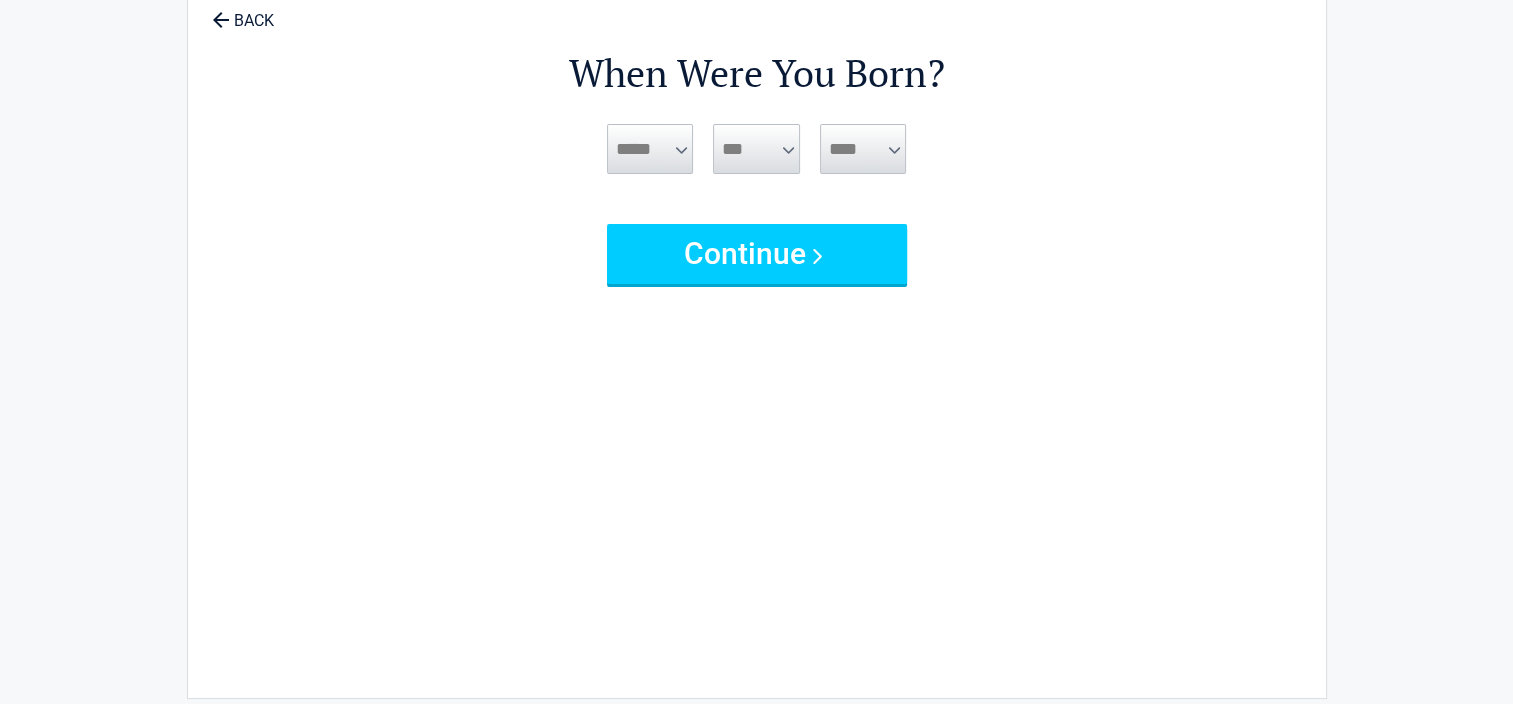 scroll, scrollTop: 0, scrollLeft: 0, axis: both 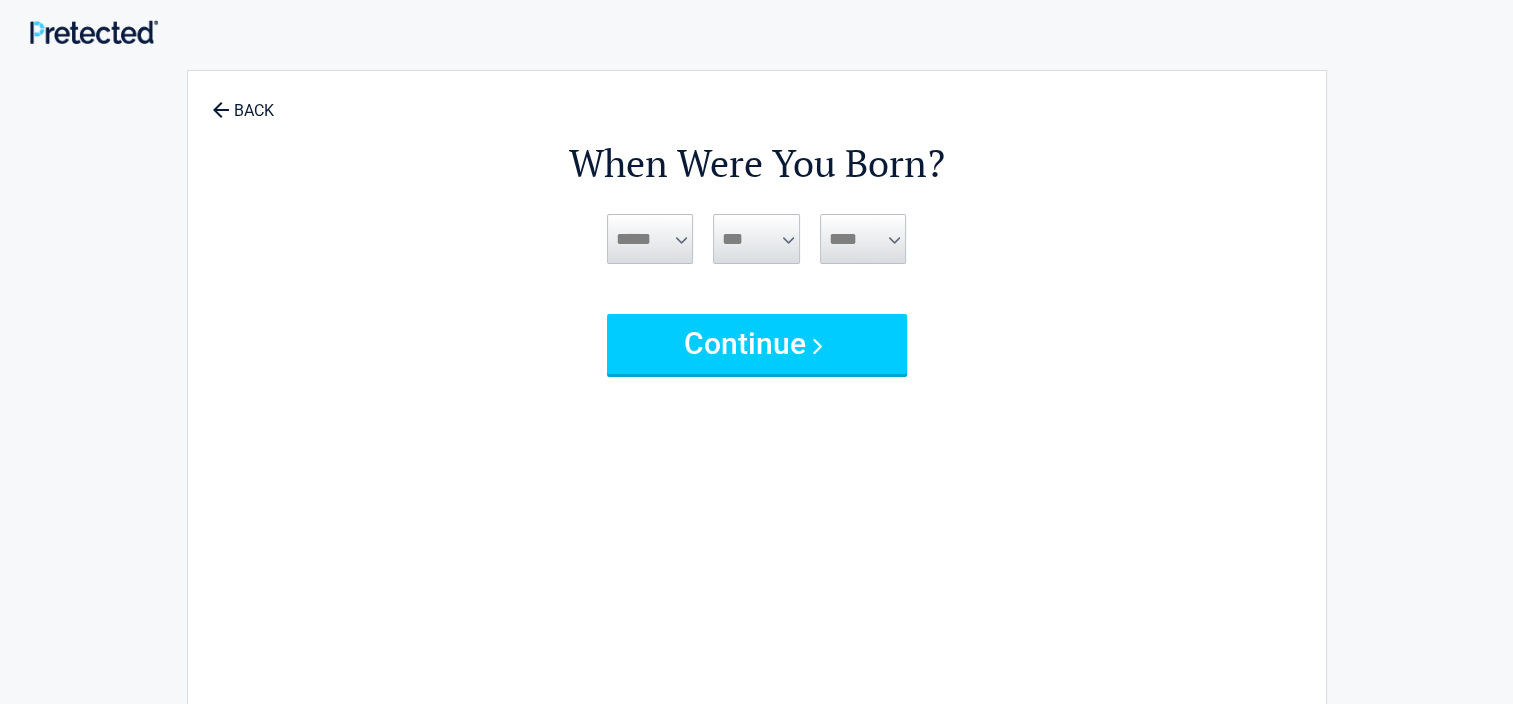 click on "*****
***
***
***
***
***
***
***
***
***
***
***
***" at bounding box center [650, 264] 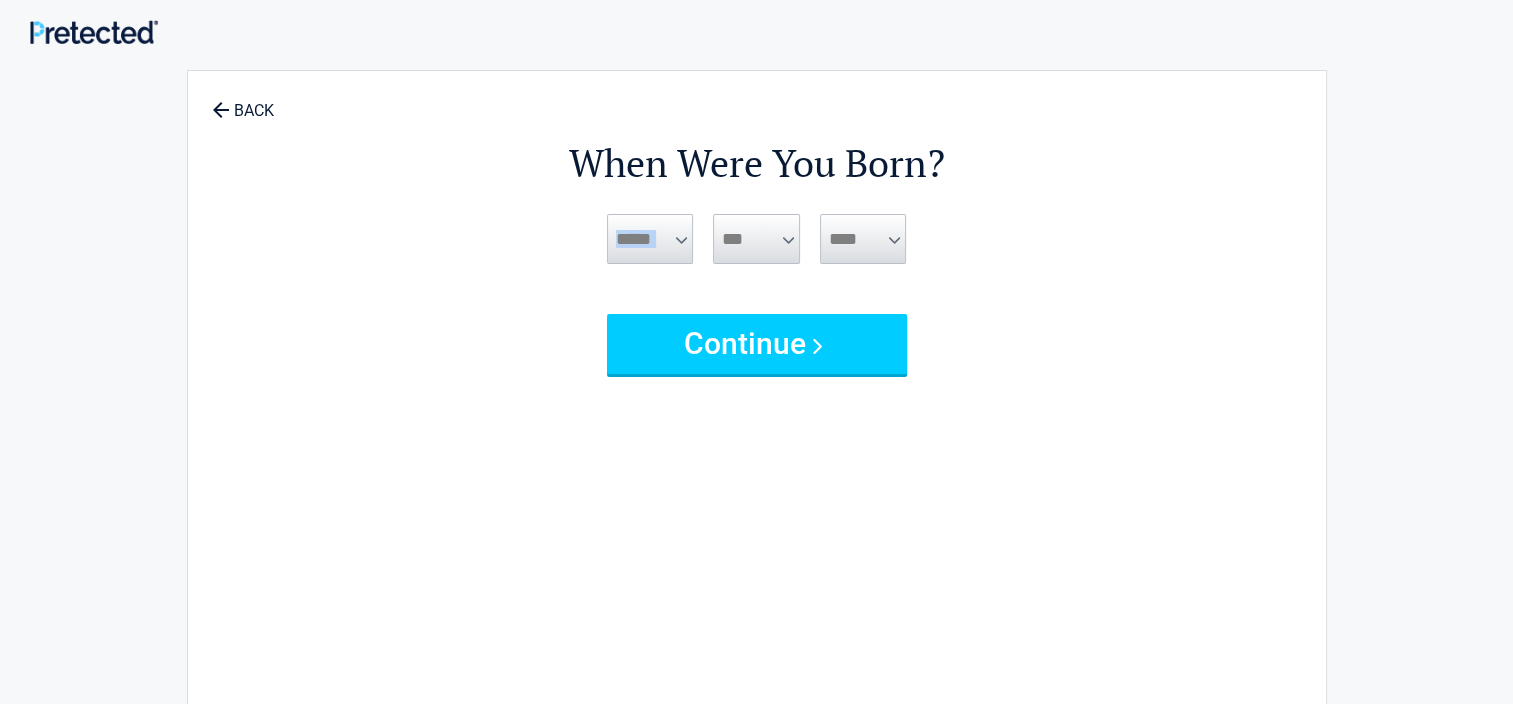 click on "*****
***
***
***
***
***
***
***
***
***
***
***
***" at bounding box center (650, 239) 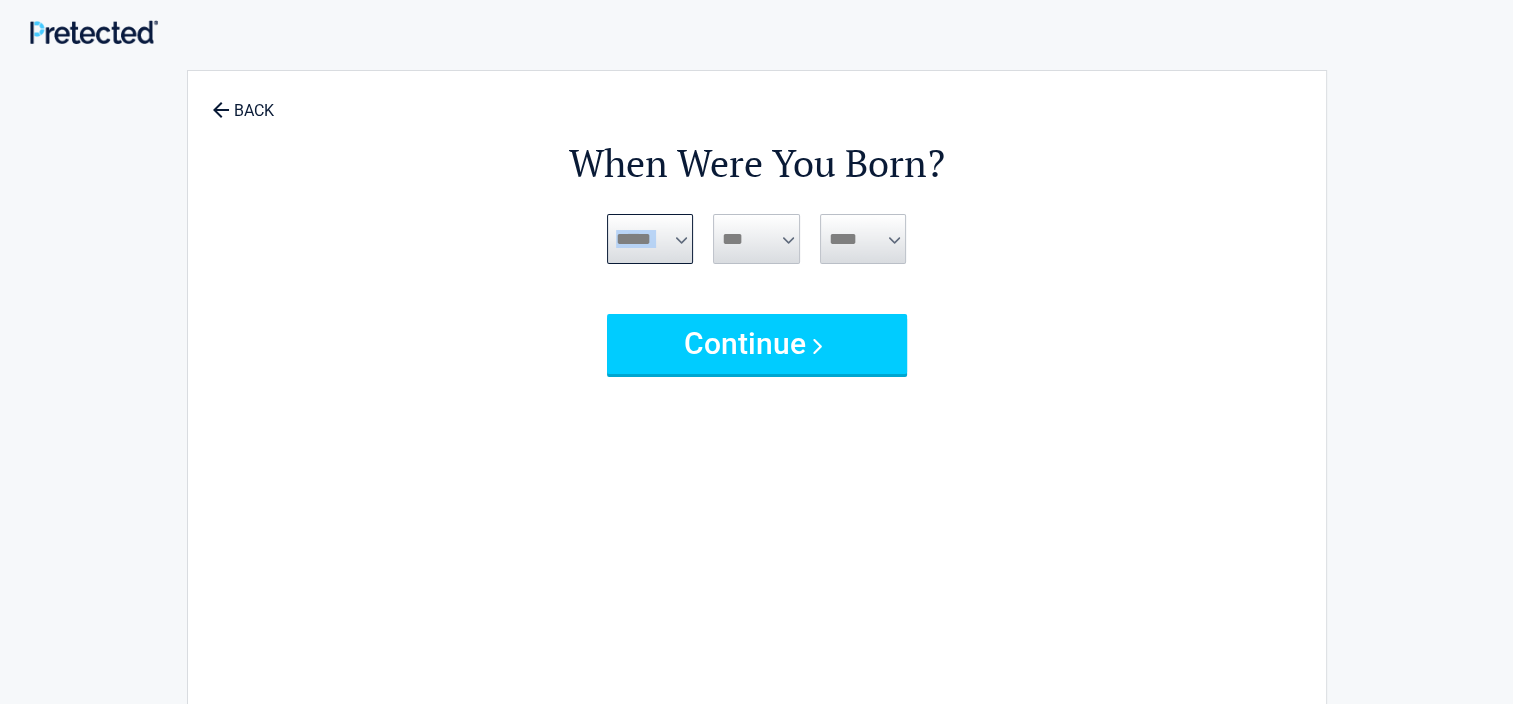 click on "*****
***
***
***
***
***
***
***
***
***
***
***
***" at bounding box center (650, 239) 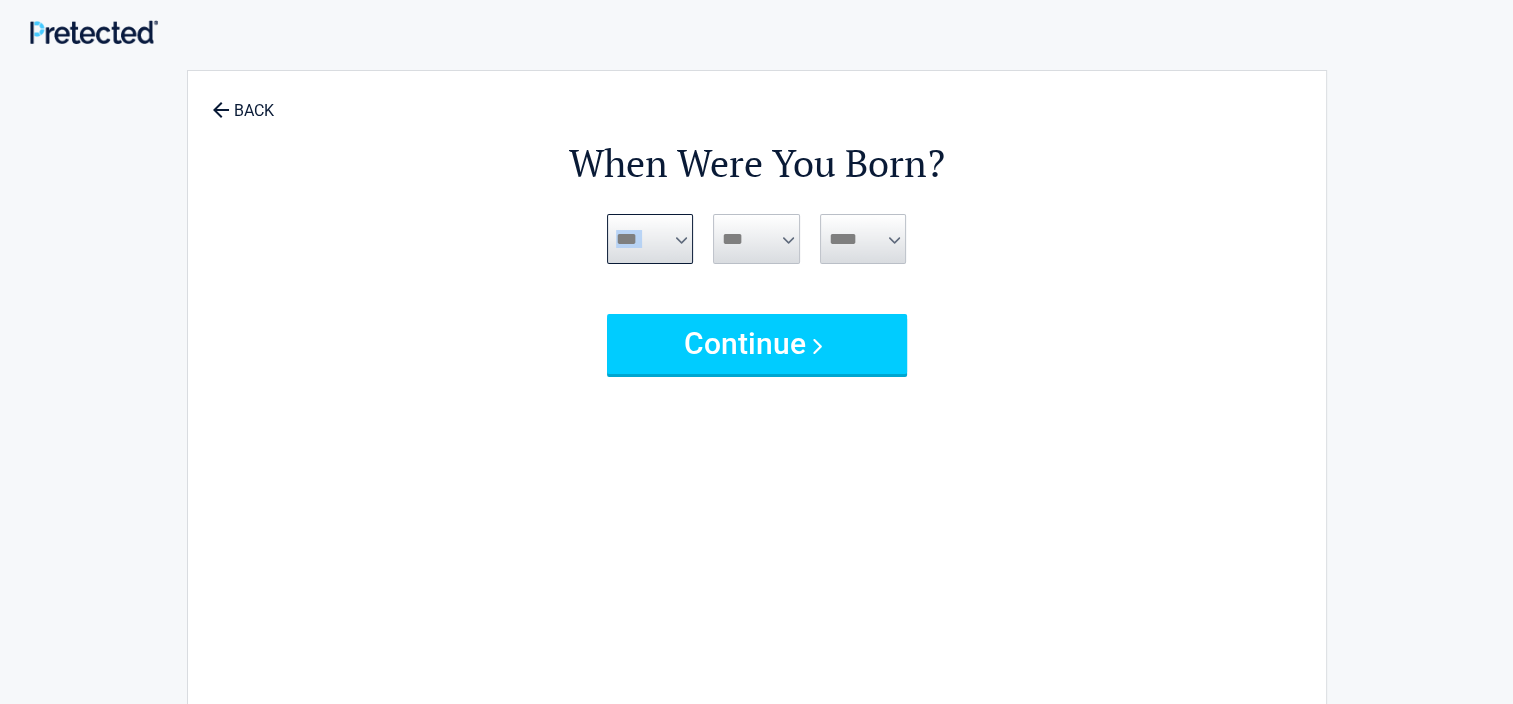 click on "*****
***
***
***
***
***
***
***
***
***
***
***
***" at bounding box center (650, 239) 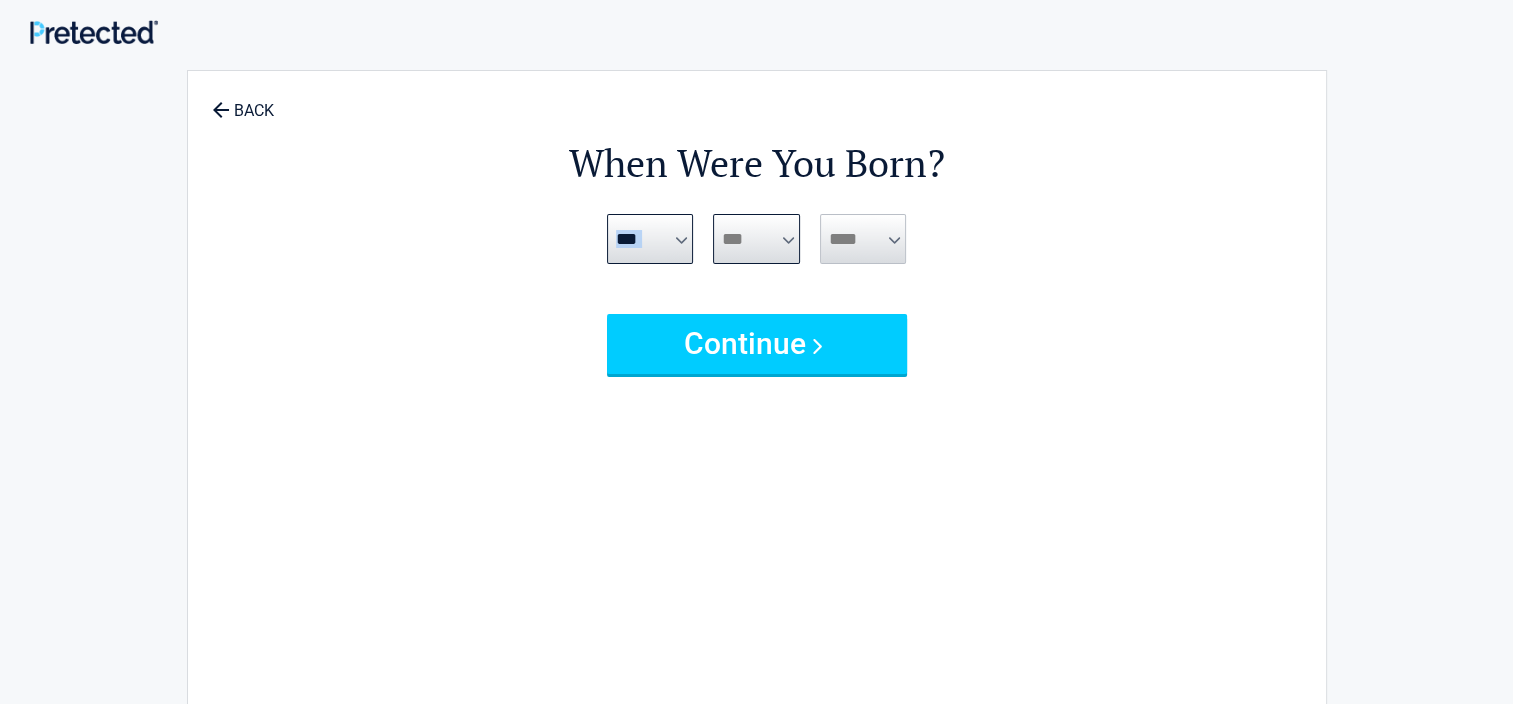 click on "*** * * * * * * * * * ** ** ** ** ** ** ** ** ** ** ** ** ** ** ** ** ** ** ** ** ** **" at bounding box center [756, 239] 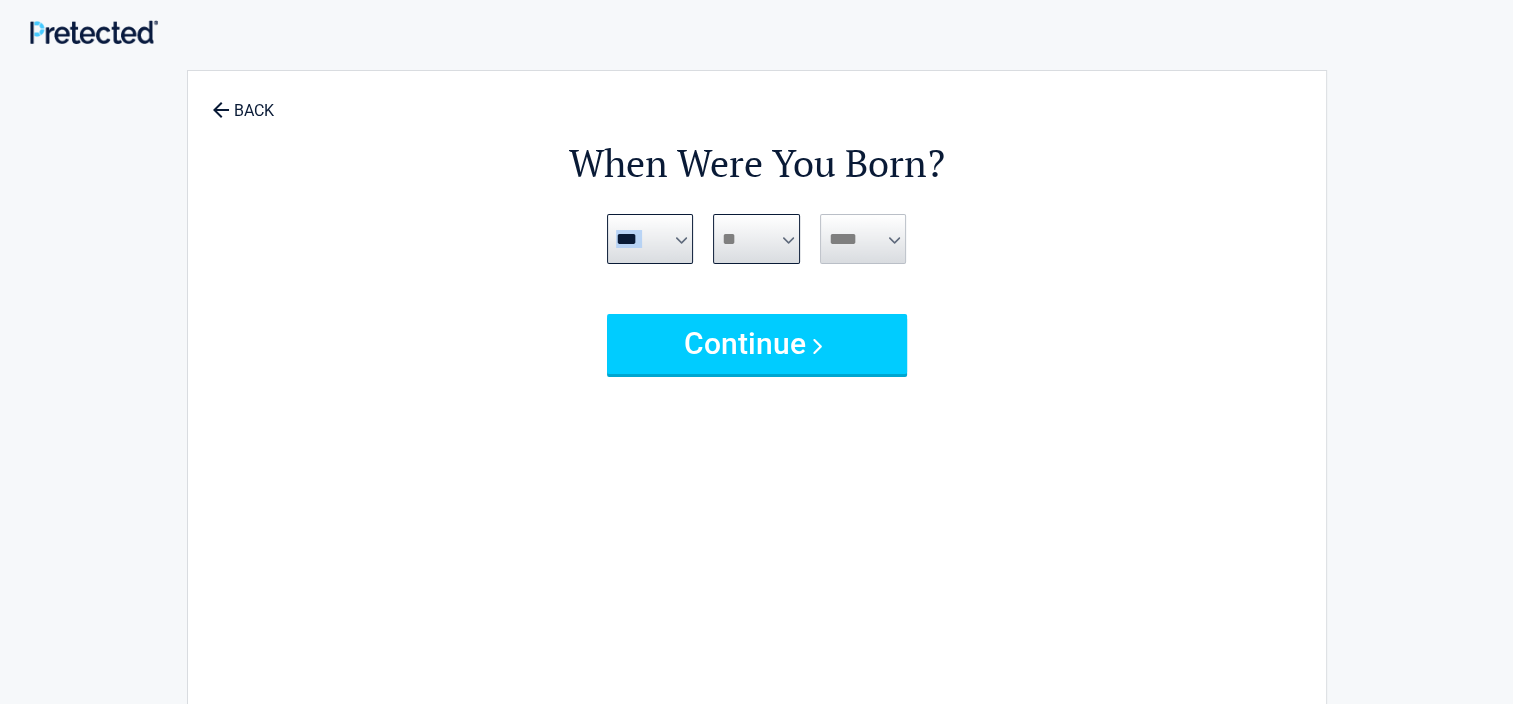 click on "*** * * * * * * * * * ** ** ** ** ** ** ** ** ** ** ** ** ** ** ** ** ** ** ** ** ** **" at bounding box center (756, 239) 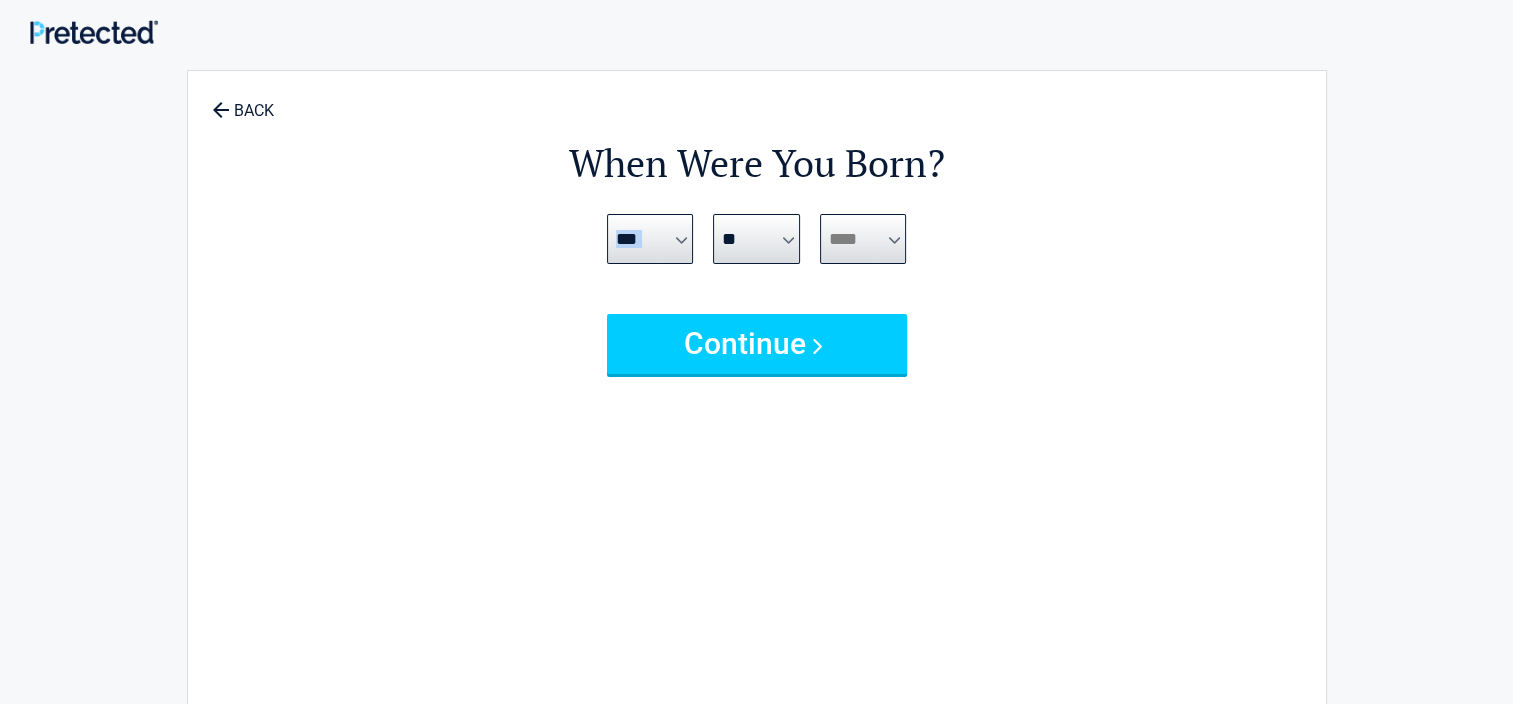 click on "****
****
****
****
****
****
****
****
****
****
****
****
****
****
****
****
****
****
****
****
****
****
****
****
****
****
****
****
****
****
****
****
****
****
****
****
****
****
****
****
****
****
****
****
****
****
****
****
****
****
****
****
****
****
****
****
****
****
****
****
****
****
****
****" at bounding box center [863, 239] 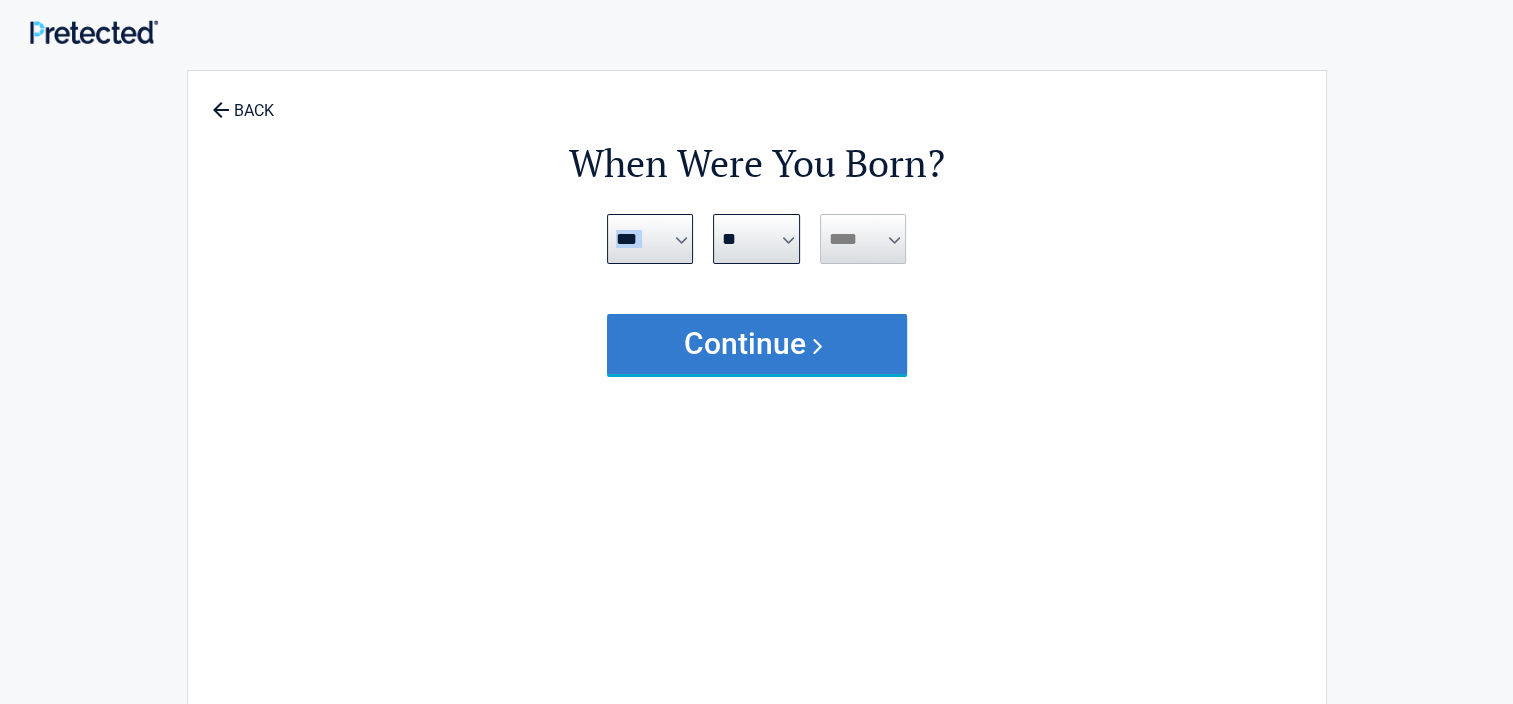 click on "Continue" at bounding box center (757, 344) 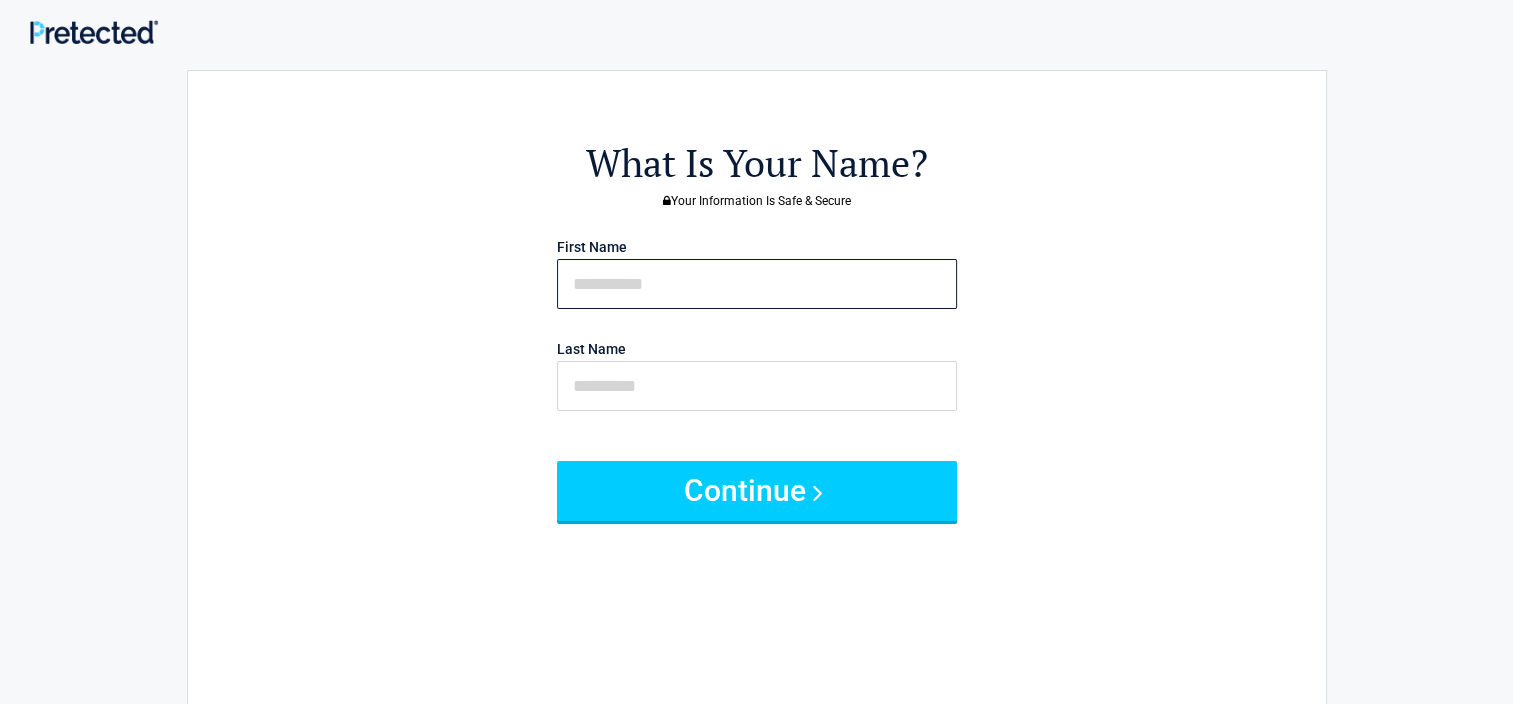 click at bounding box center (757, 284) 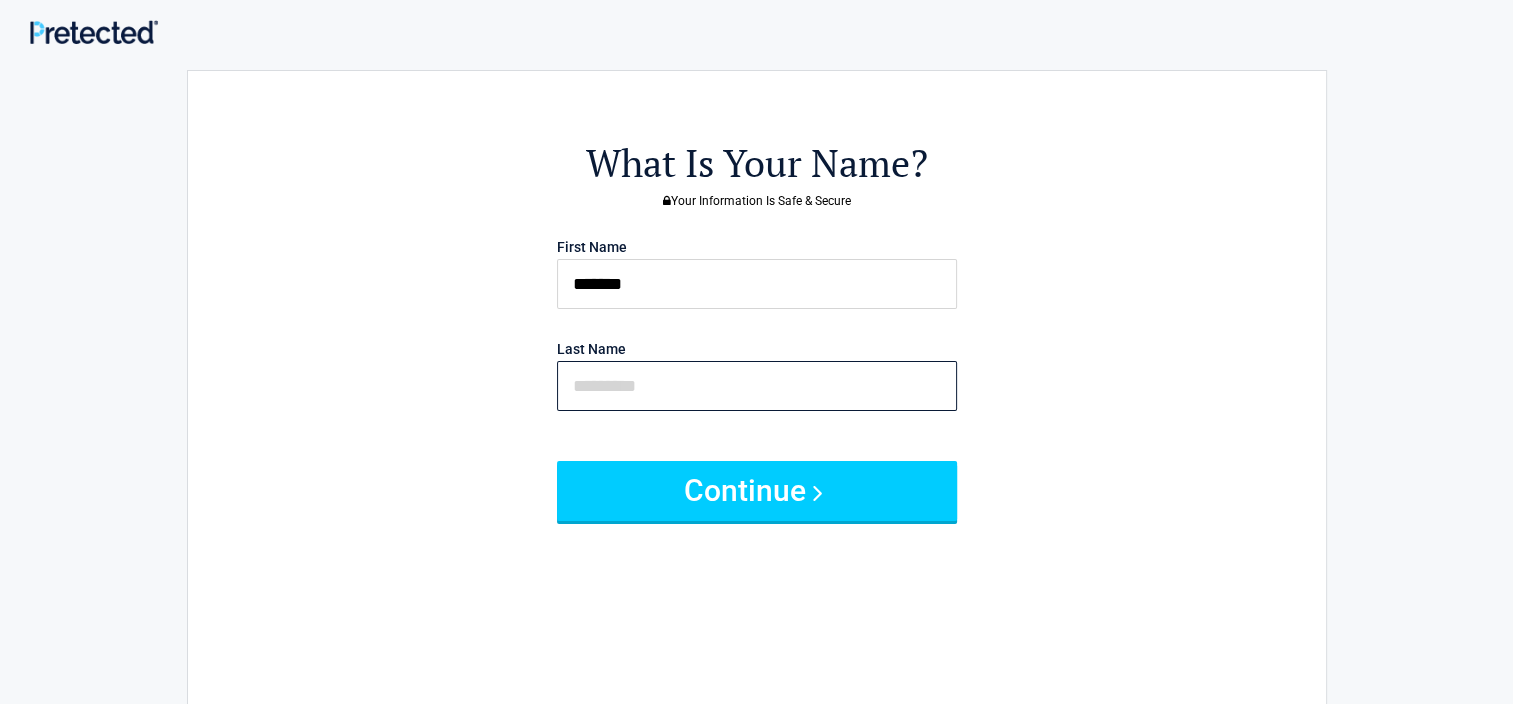 click at bounding box center [757, 386] 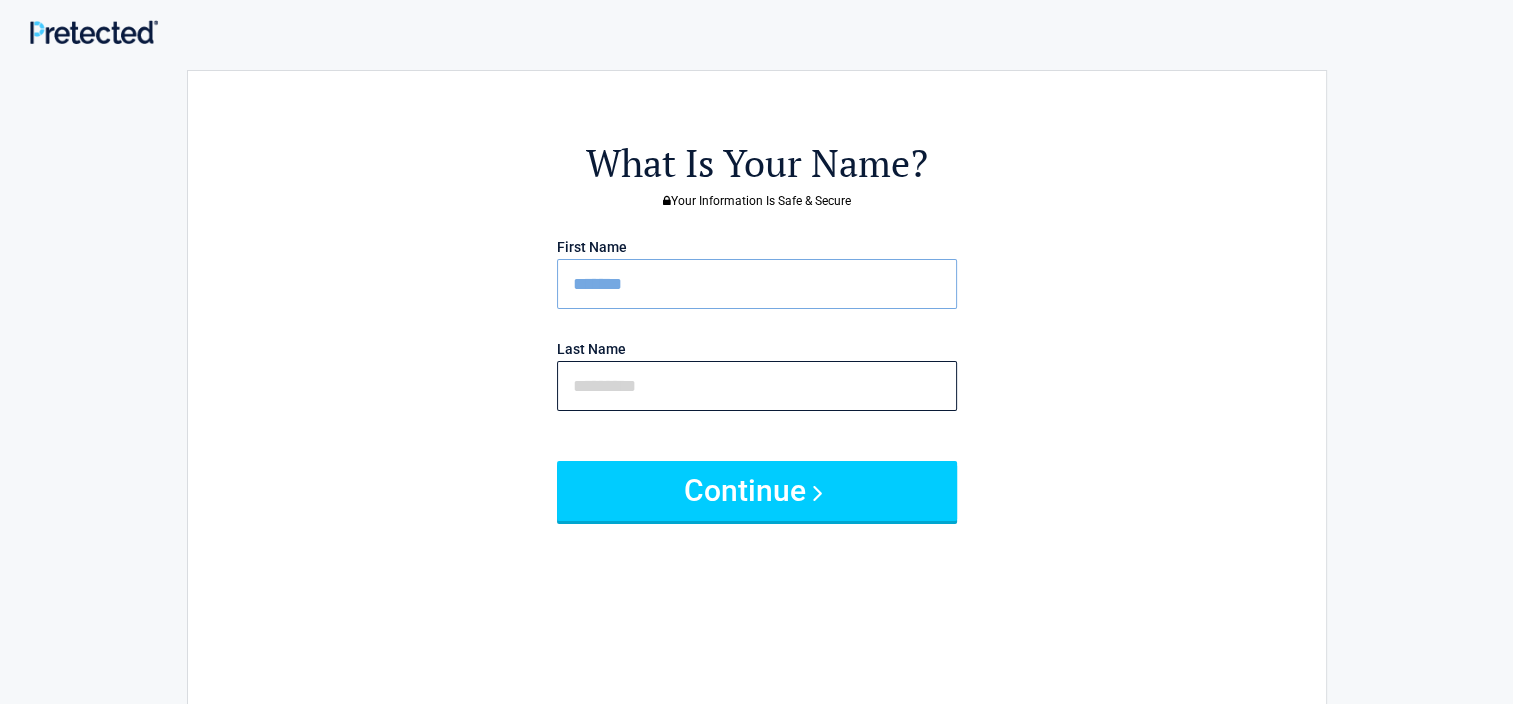 type on "******" 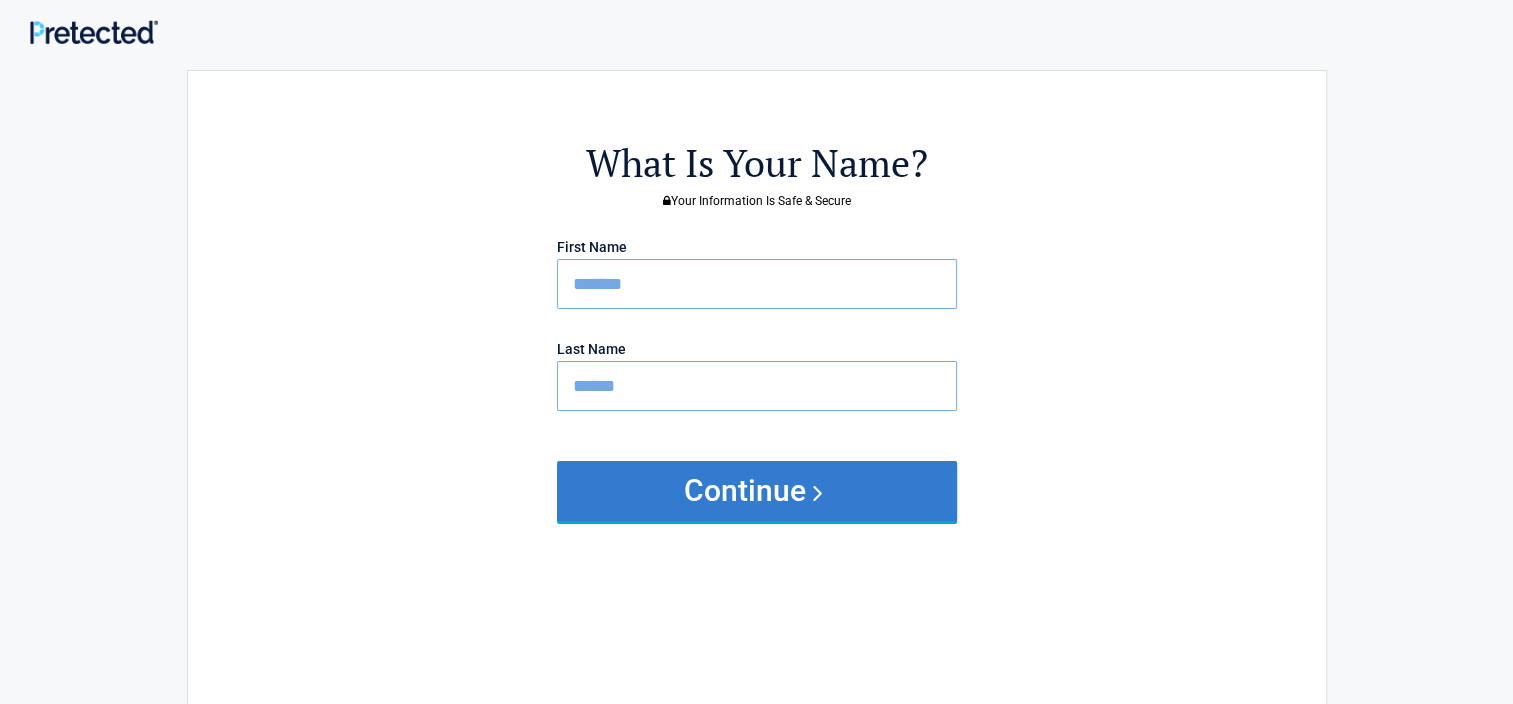 click on "Continue" at bounding box center (757, 491) 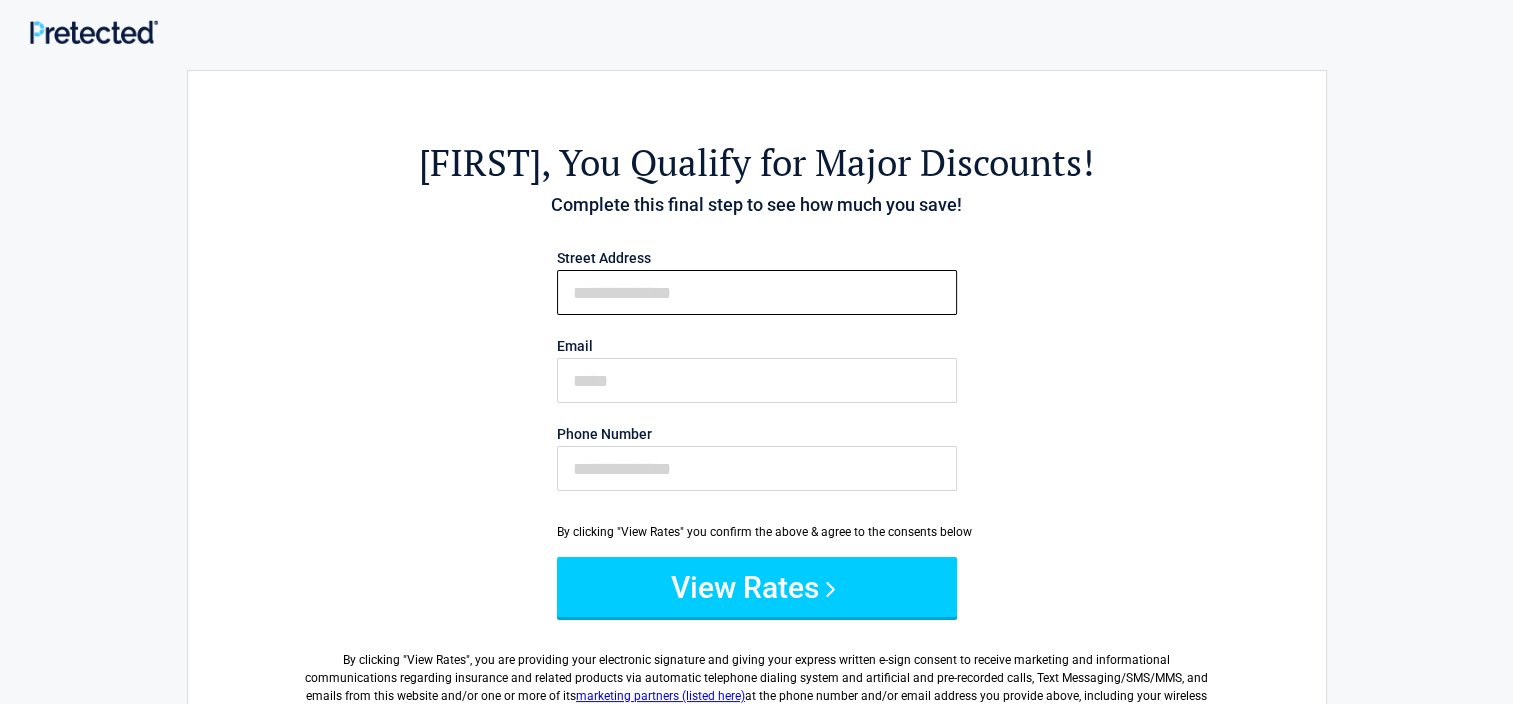click on "First Name" at bounding box center (757, 292) 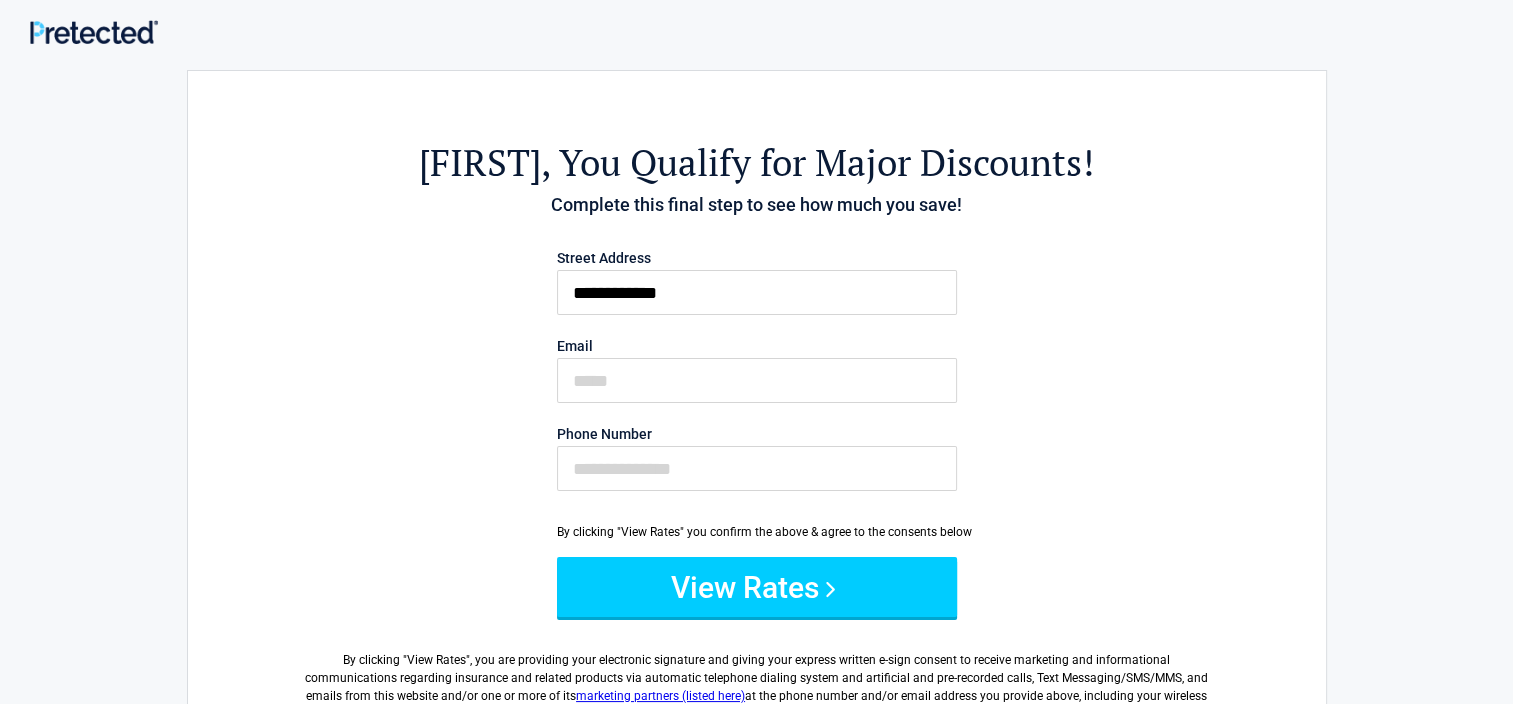 type on "**********" 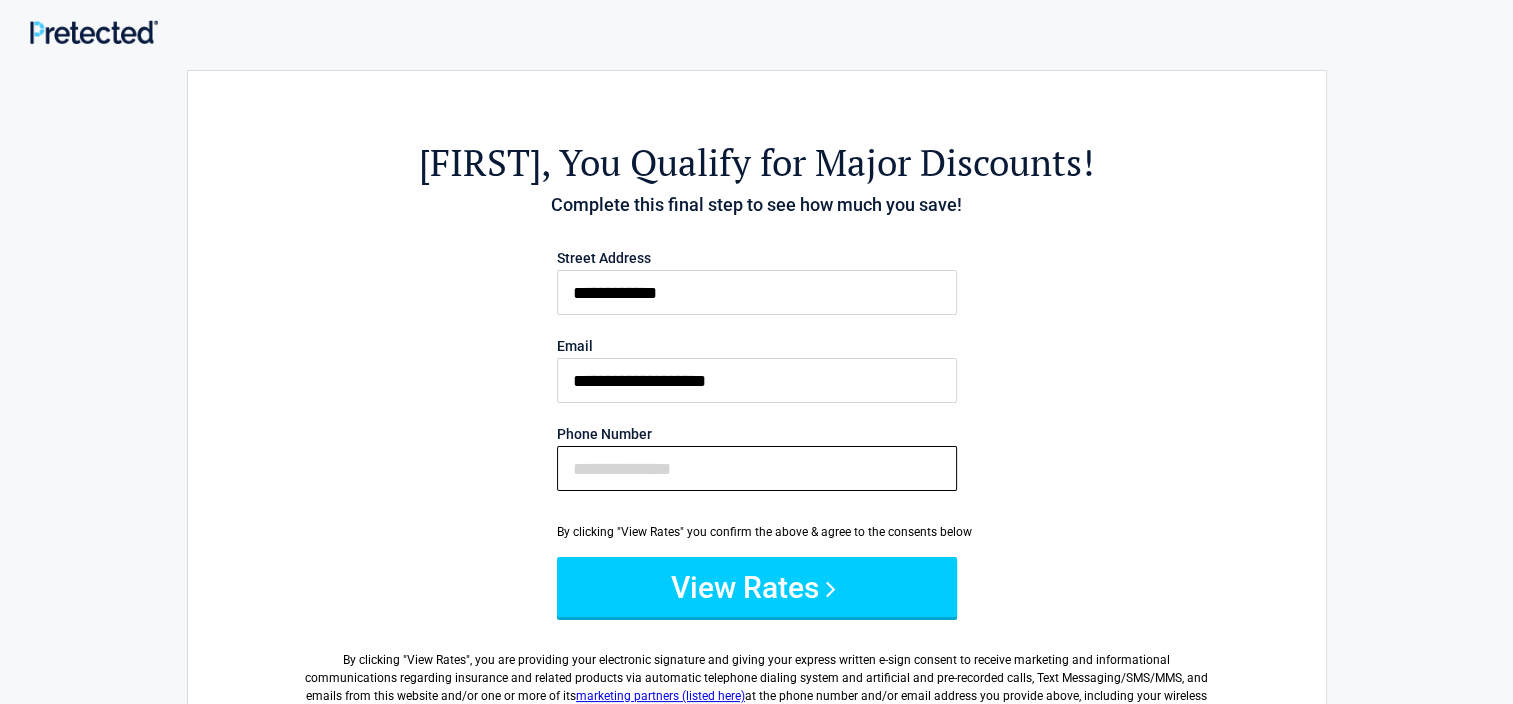 type on "**********" 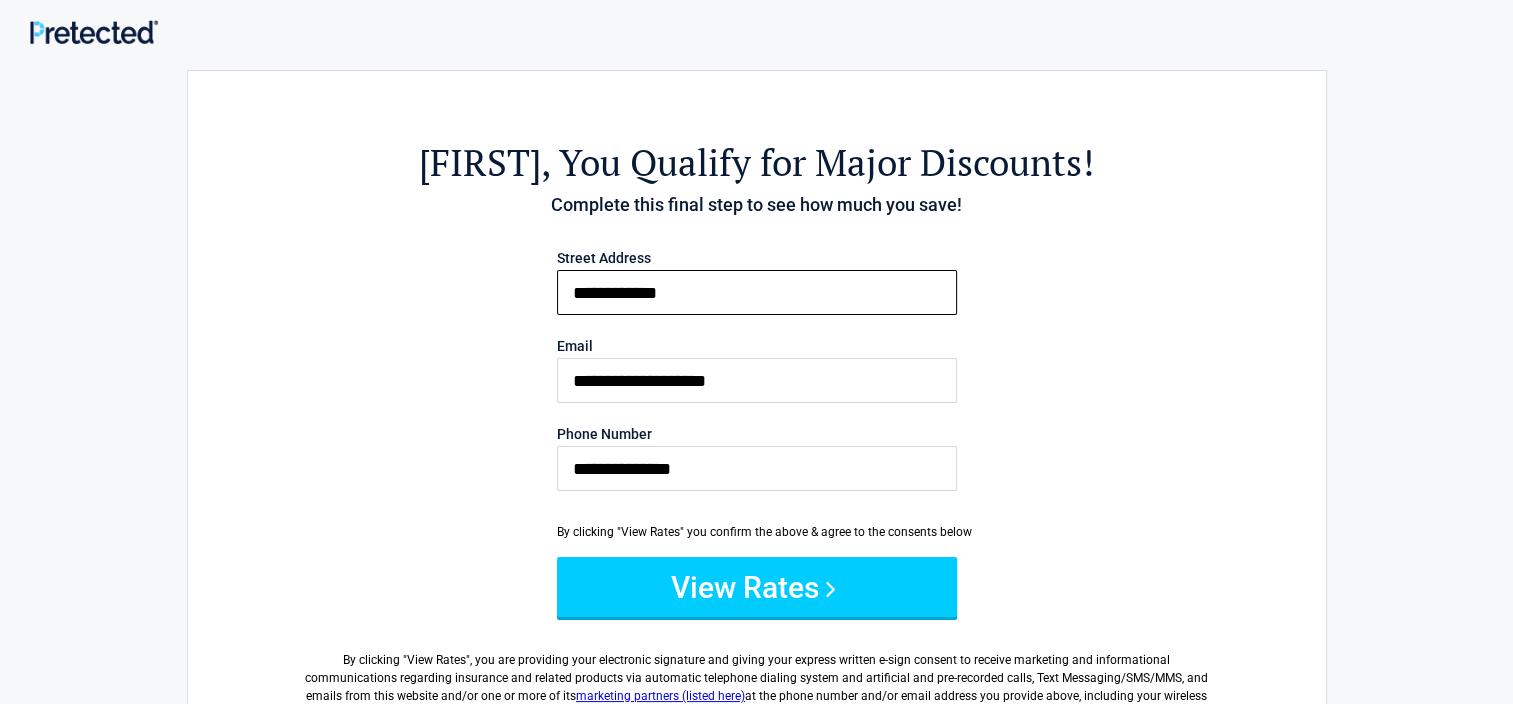 type on "**********" 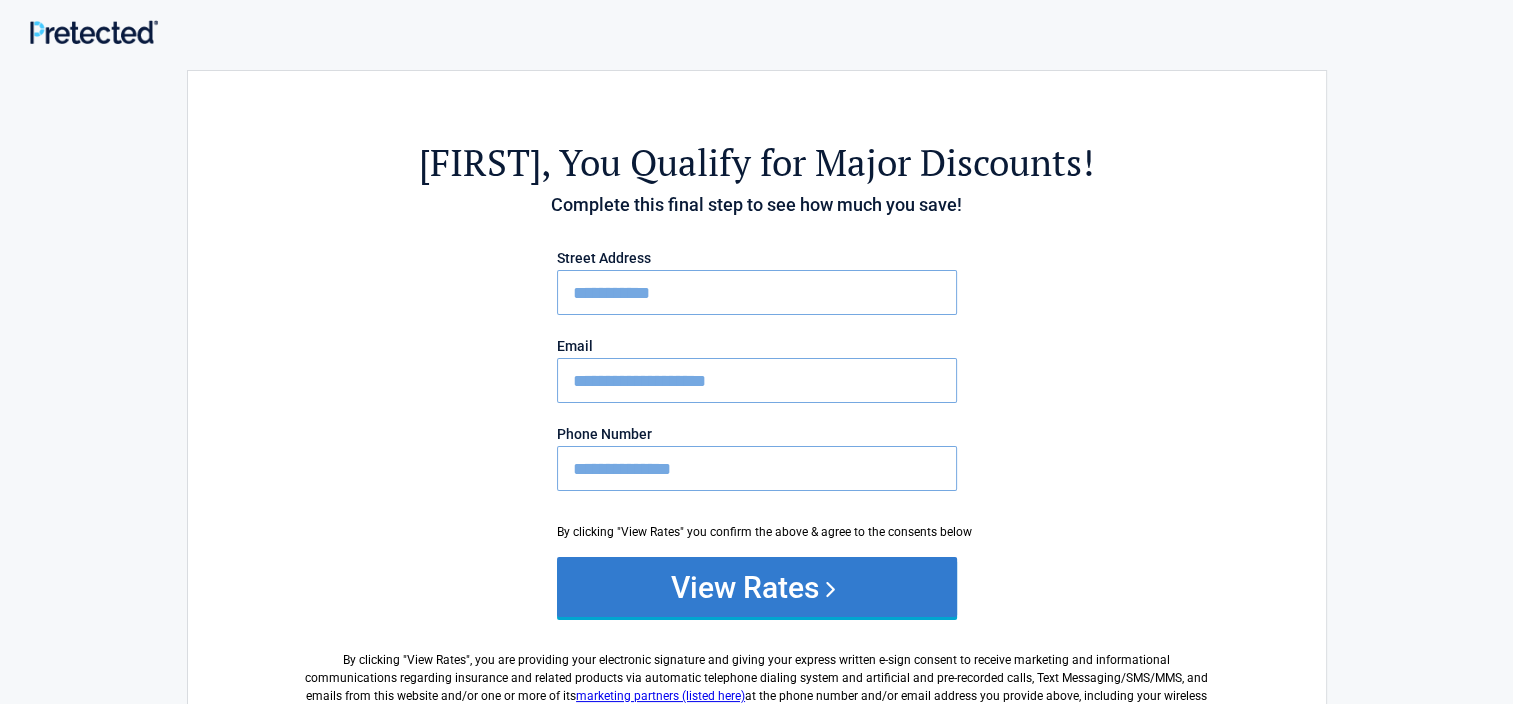 click on "View Rates" at bounding box center [757, 587] 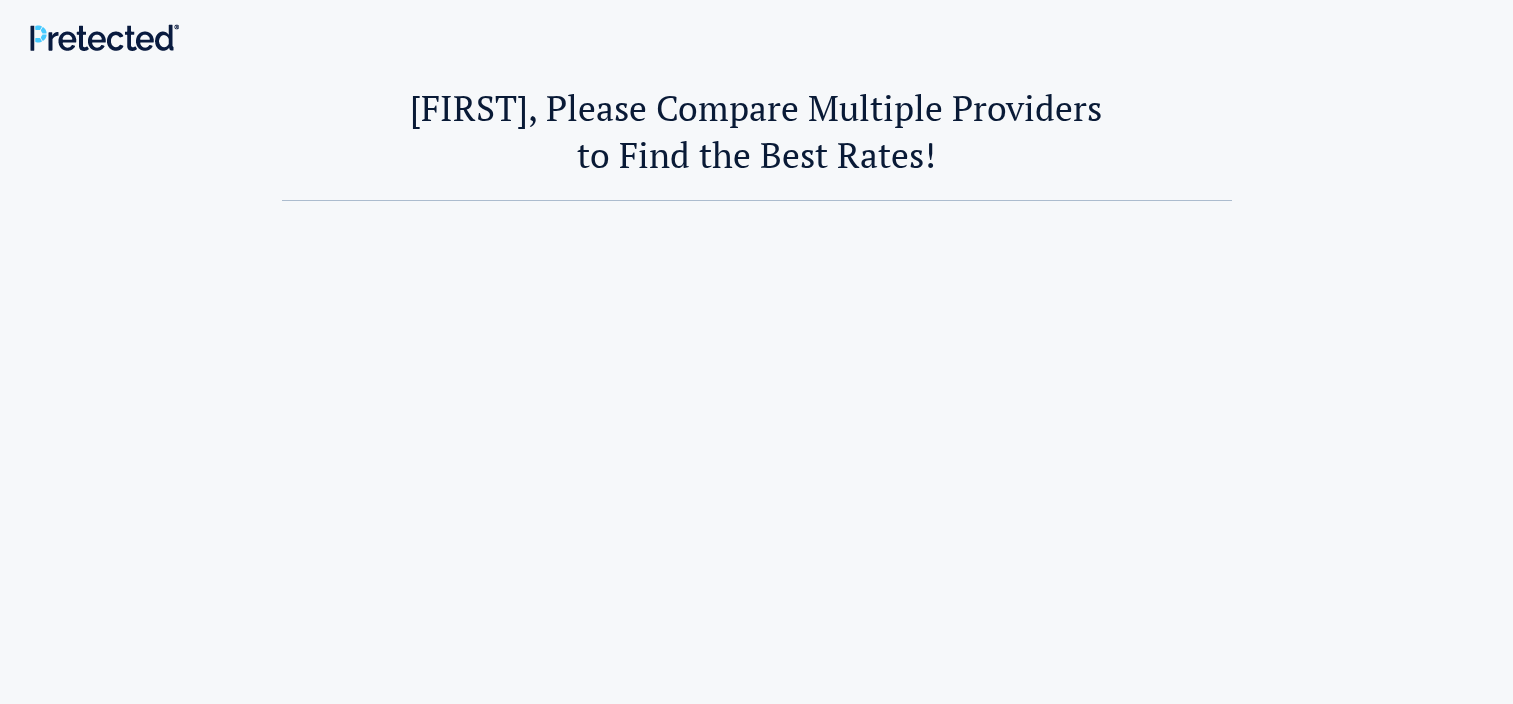 scroll, scrollTop: 0, scrollLeft: 0, axis: both 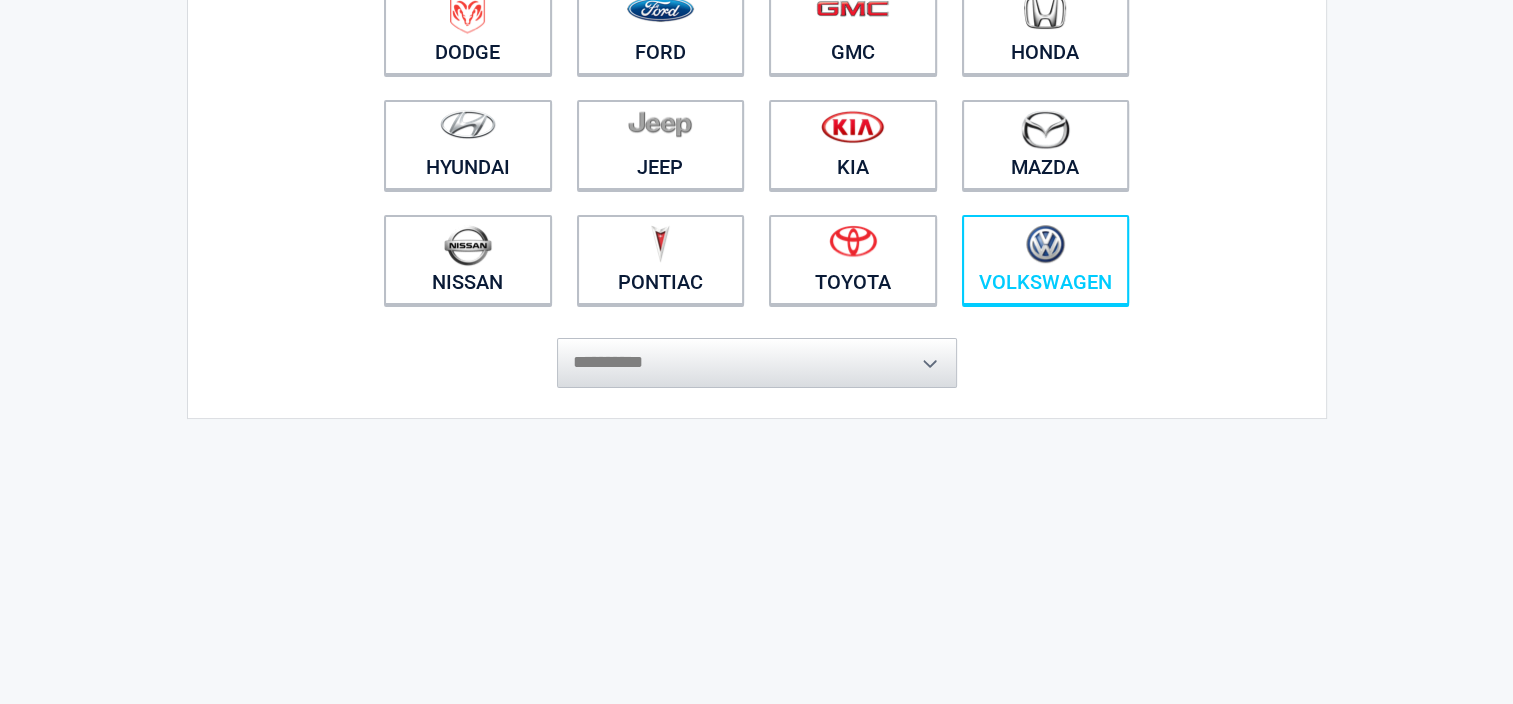 click on "Volkswagen" at bounding box center [1046, 260] 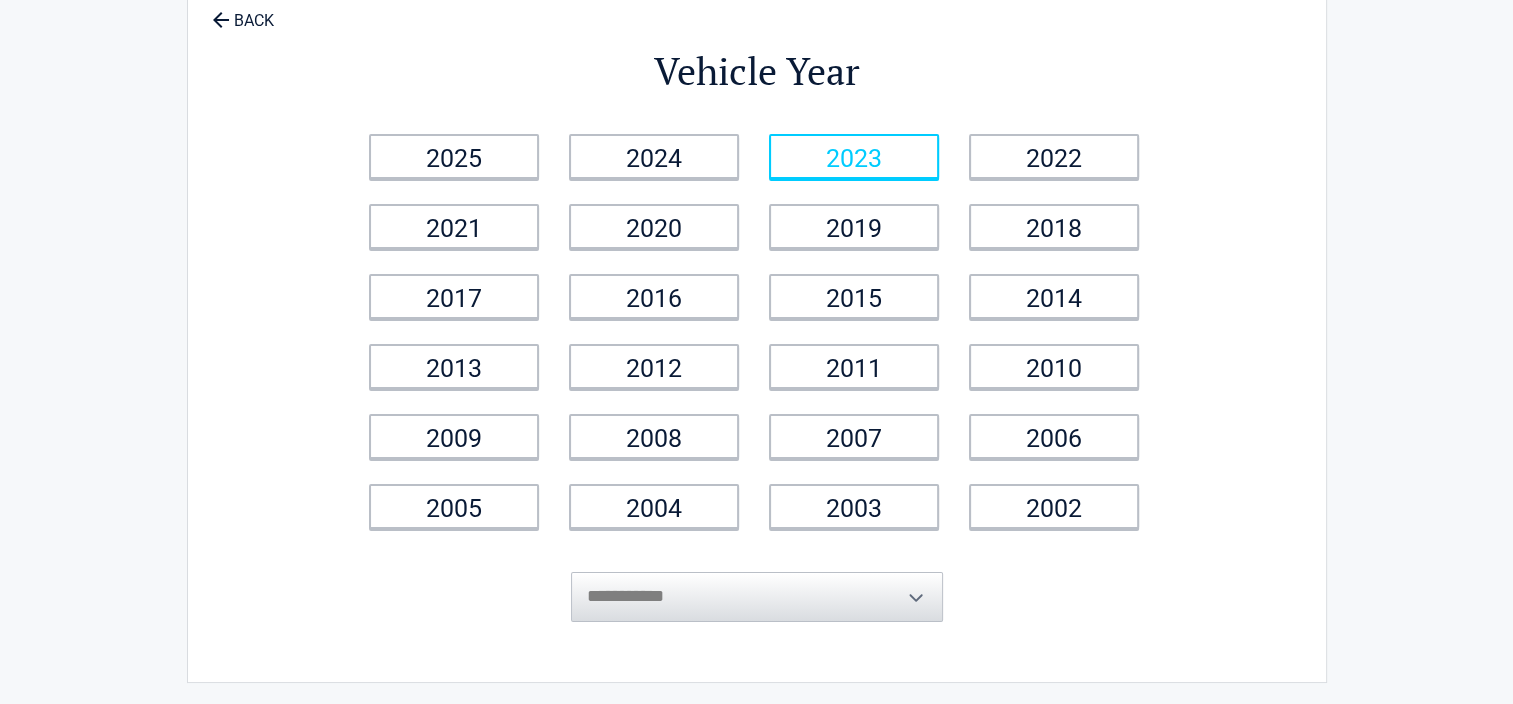 scroll, scrollTop: 0, scrollLeft: 0, axis: both 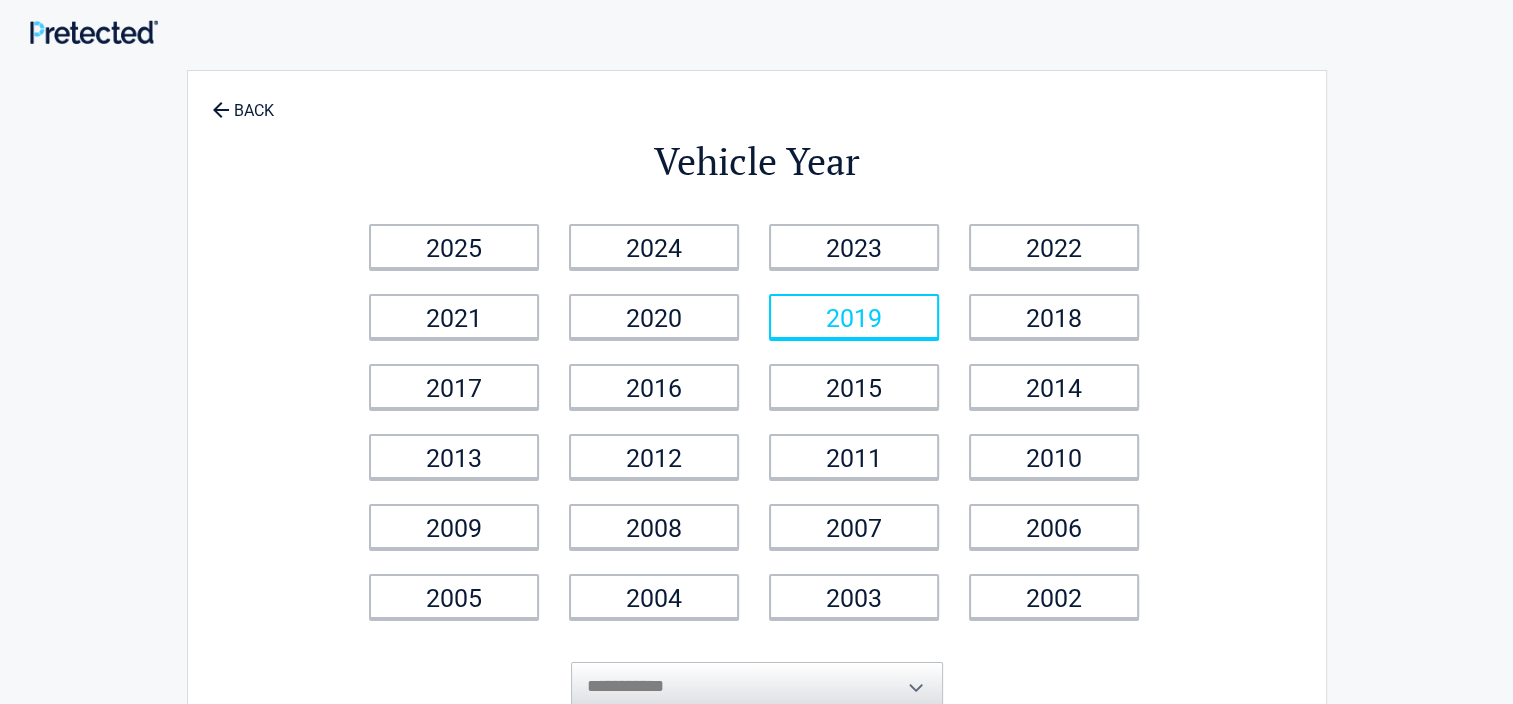 click on "2019" at bounding box center (854, 316) 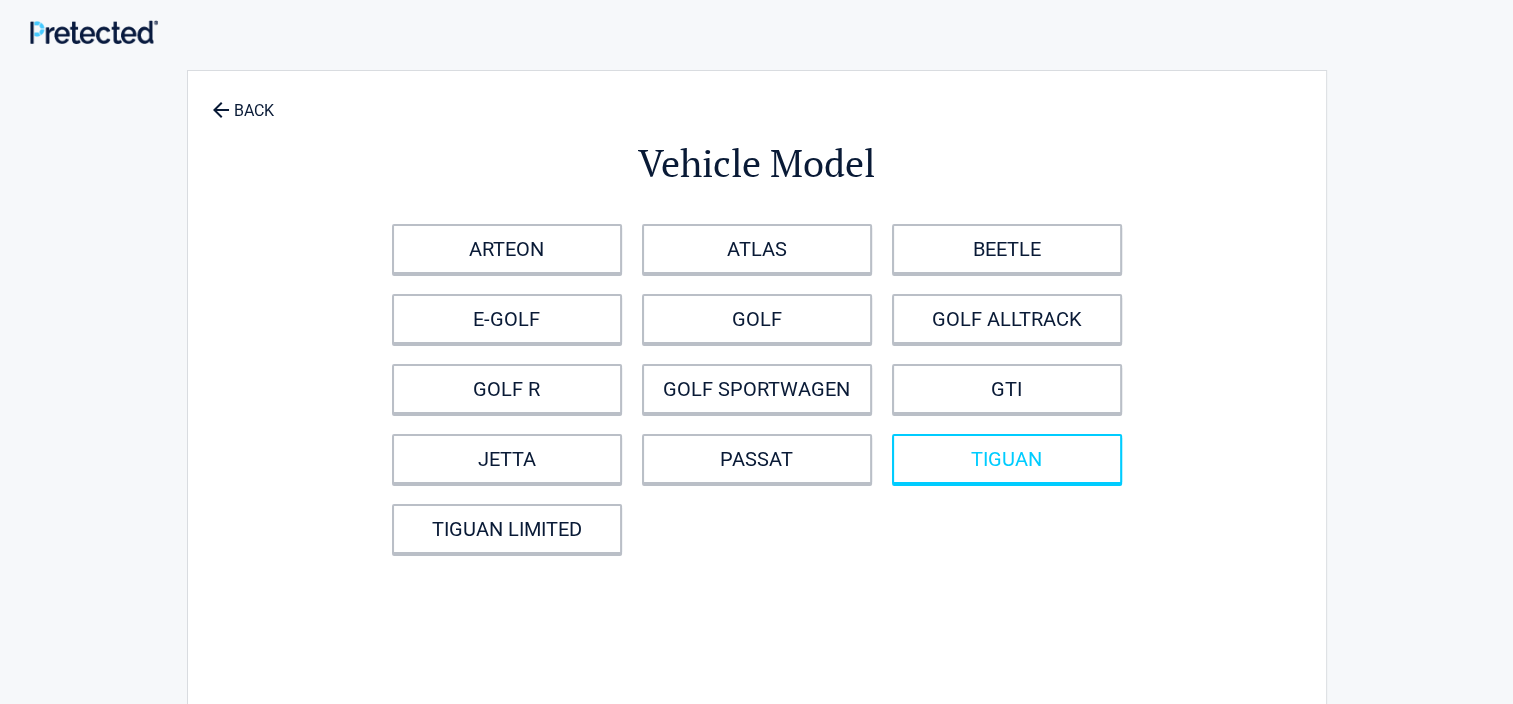 click on "TIGUAN" at bounding box center (1007, 459) 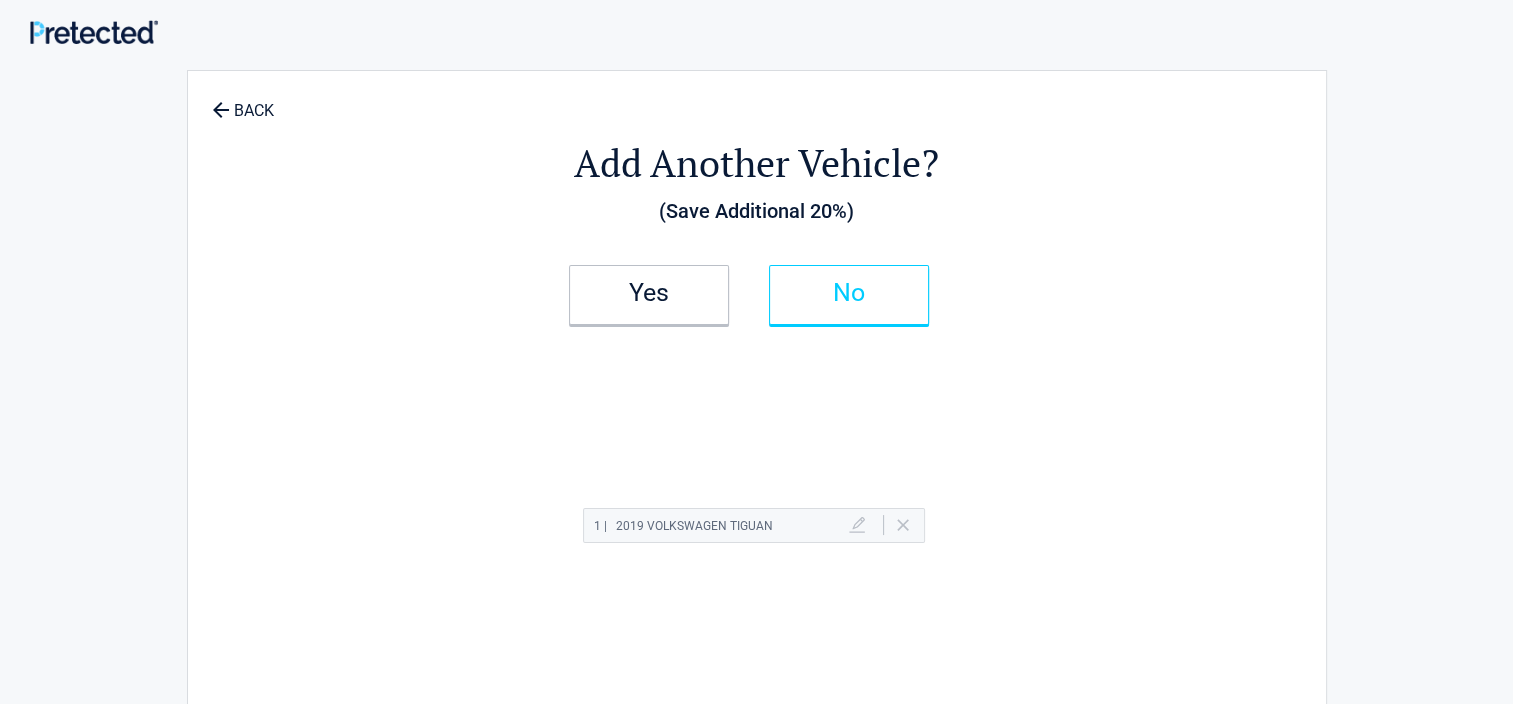 click on "No" at bounding box center (849, 293) 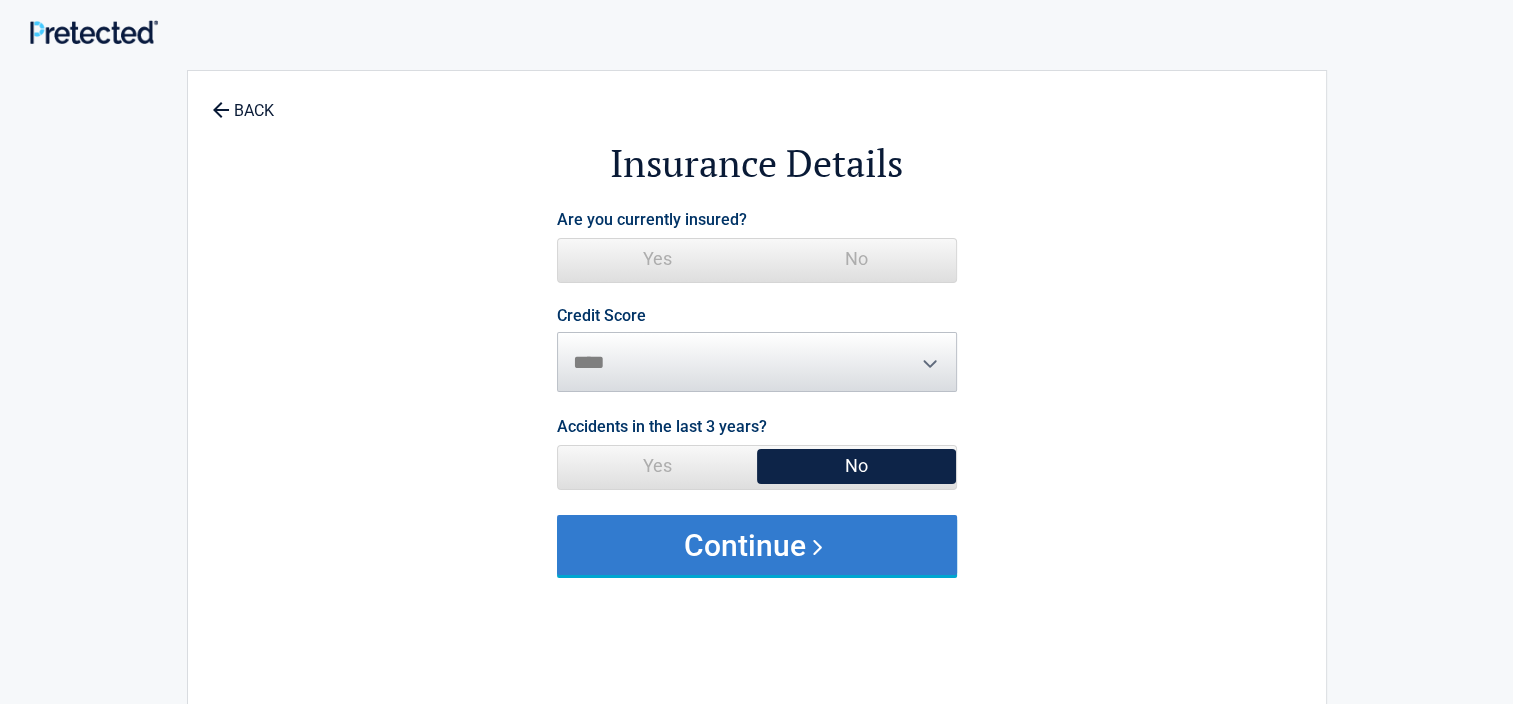 click on "Continue" at bounding box center (757, 545) 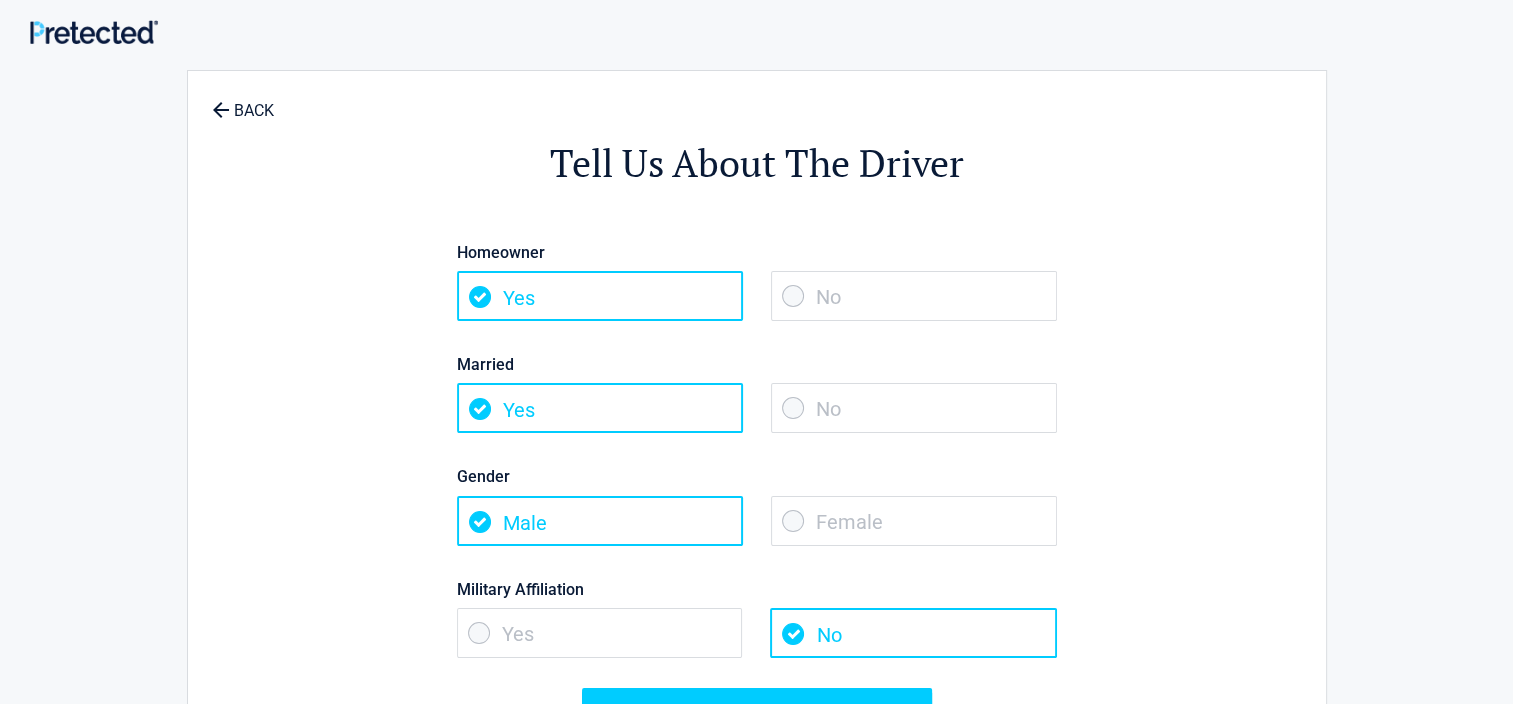 click on "No" at bounding box center [914, 296] 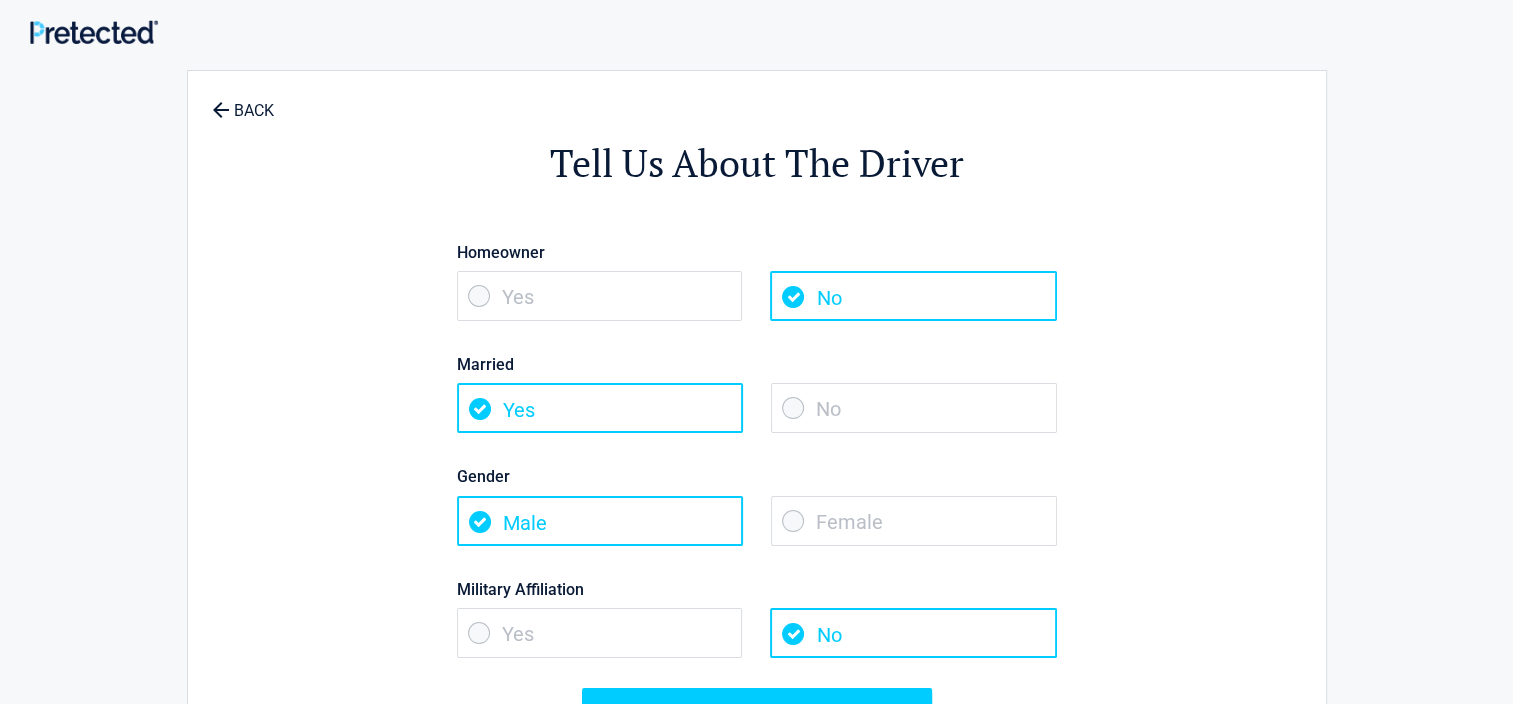 click on "No" at bounding box center [914, 408] 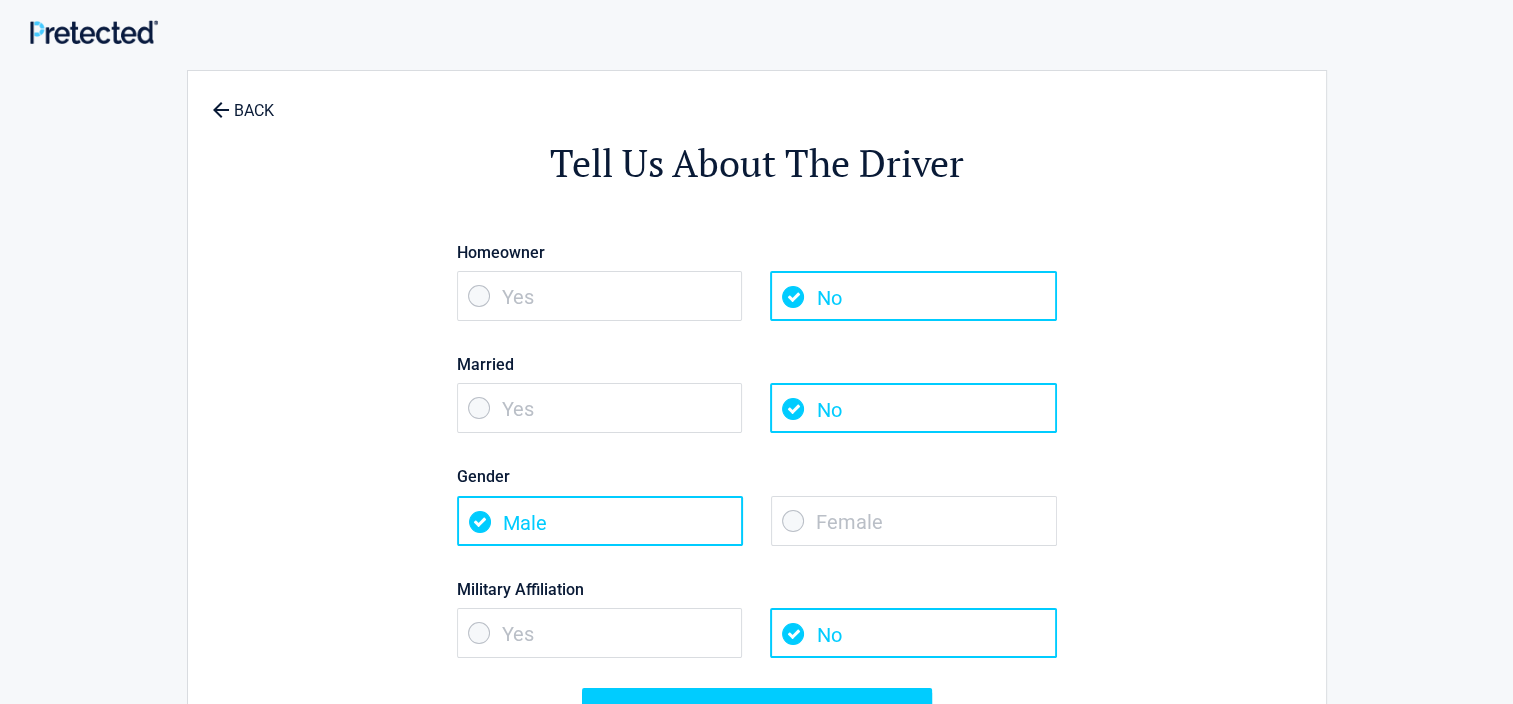 click on "Female" at bounding box center (914, 521) 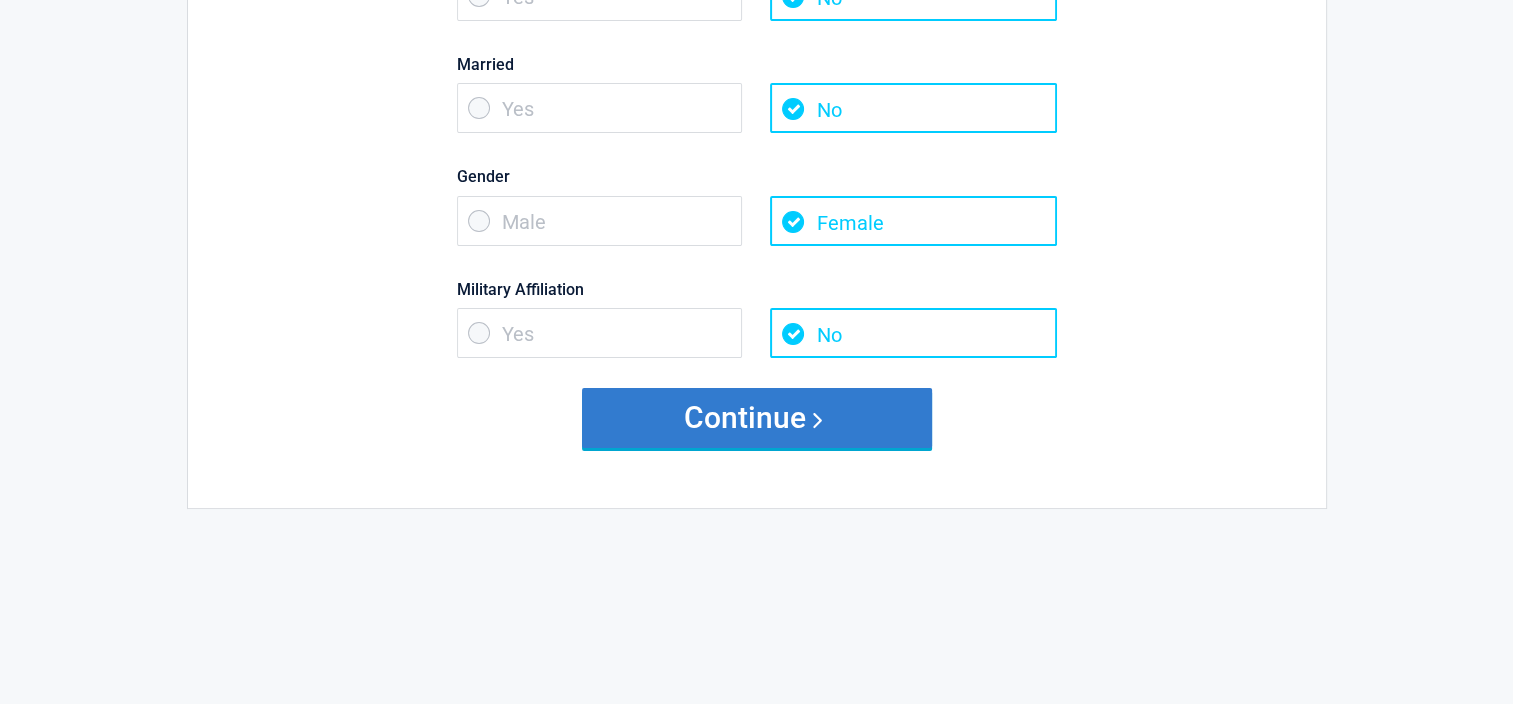 click on "Continue" at bounding box center (757, 418) 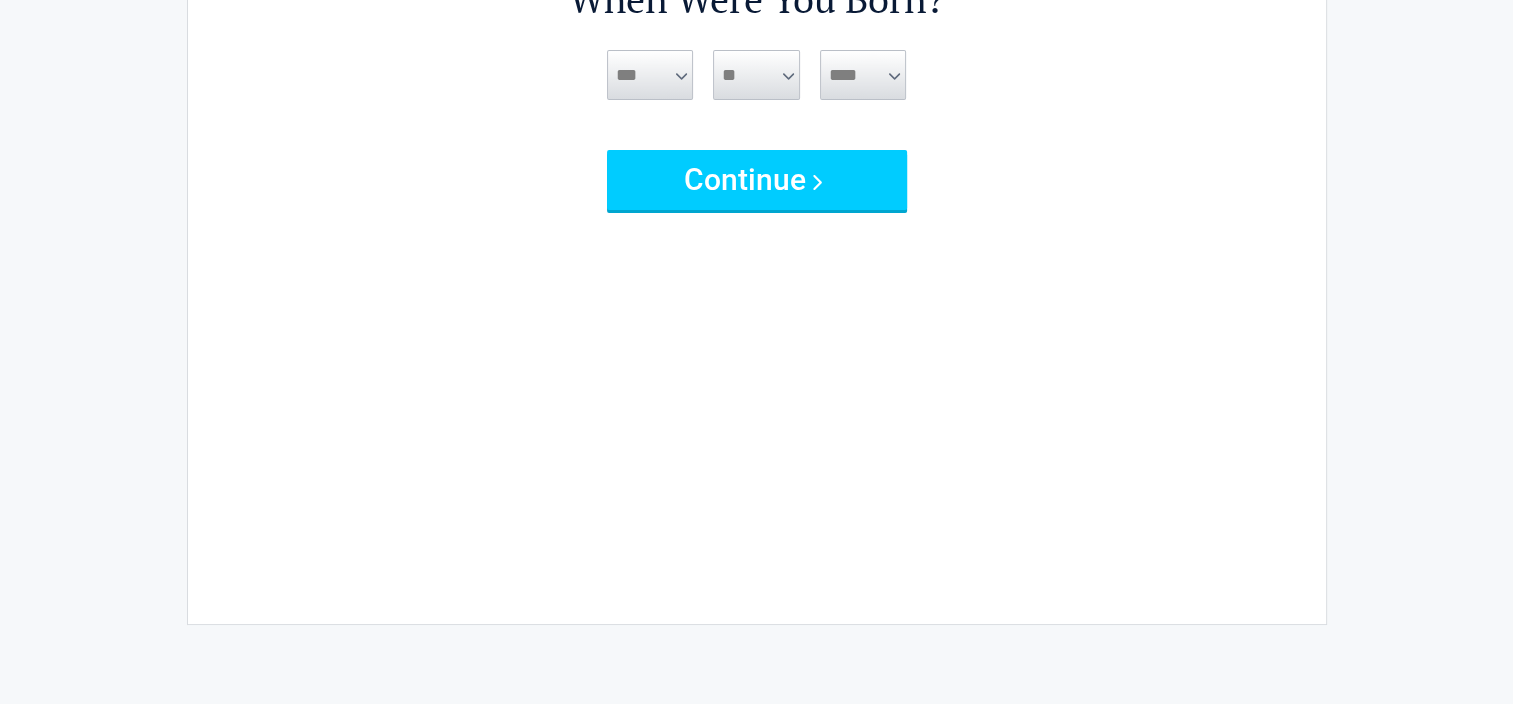 scroll, scrollTop: 0, scrollLeft: 0, axis: both 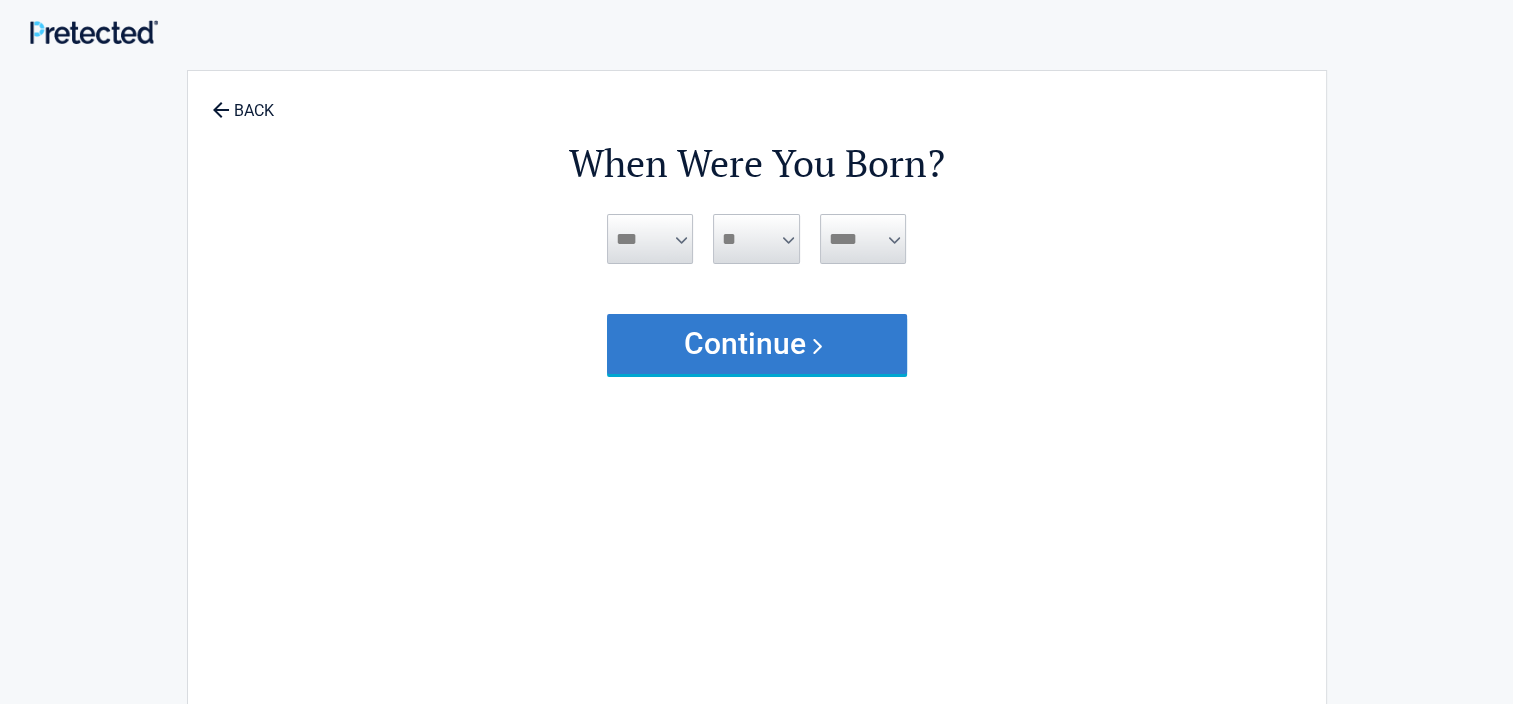click on "Continue" at bounding box center [757, 344] 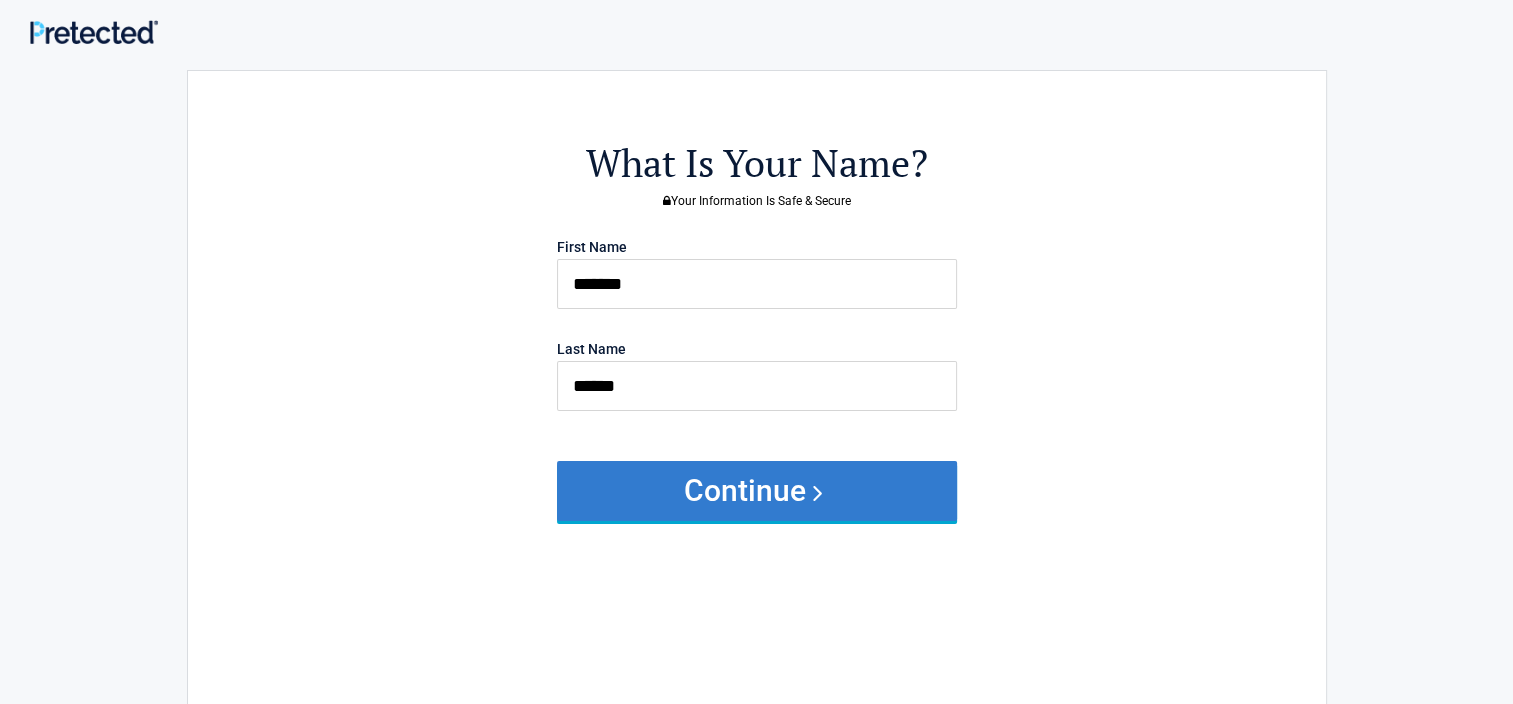 click on "Continue" at bounding box center (757, 491) 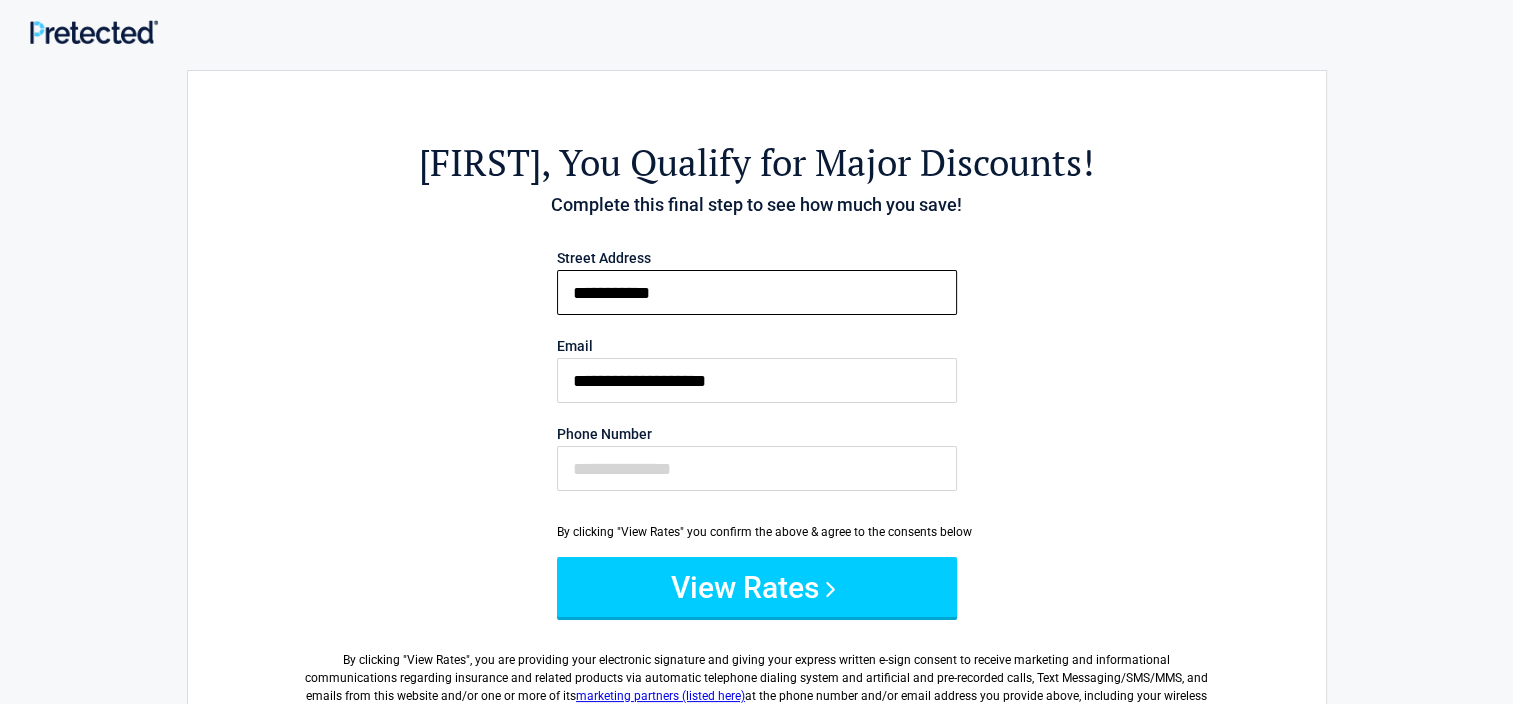 drag, startPoint x: 800, startPoint y: 299, endPoint x: 496, endPoint y: 284, distance: 304.36984 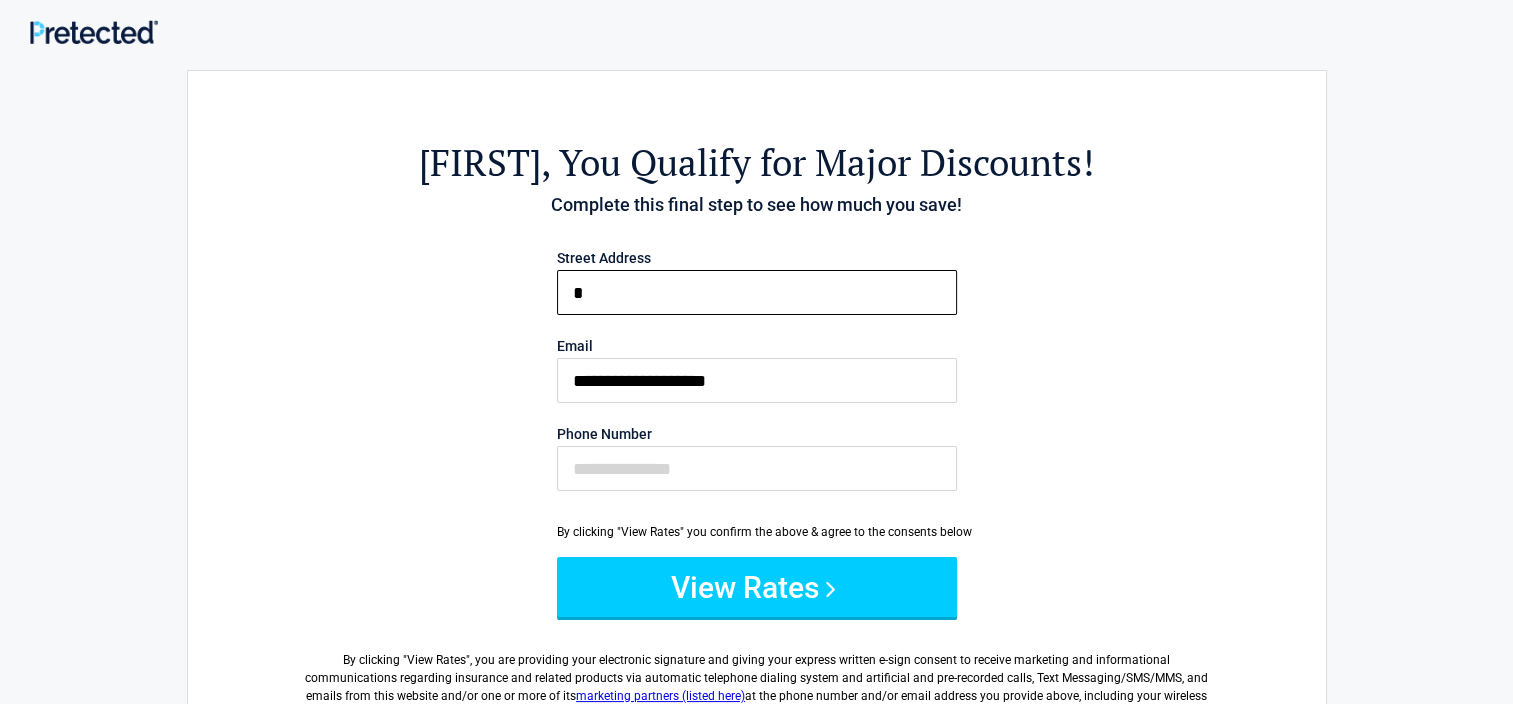 type on "**********" 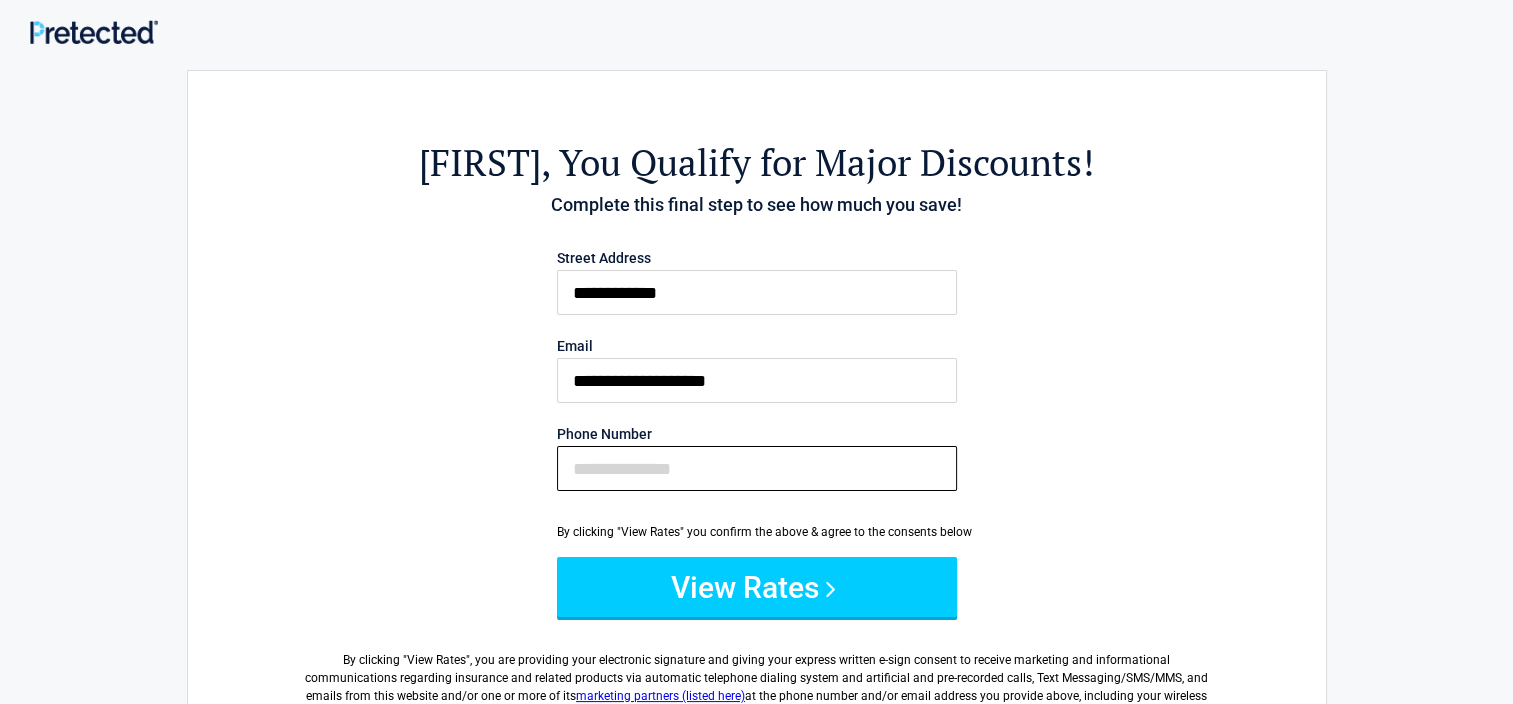 type on "**********" 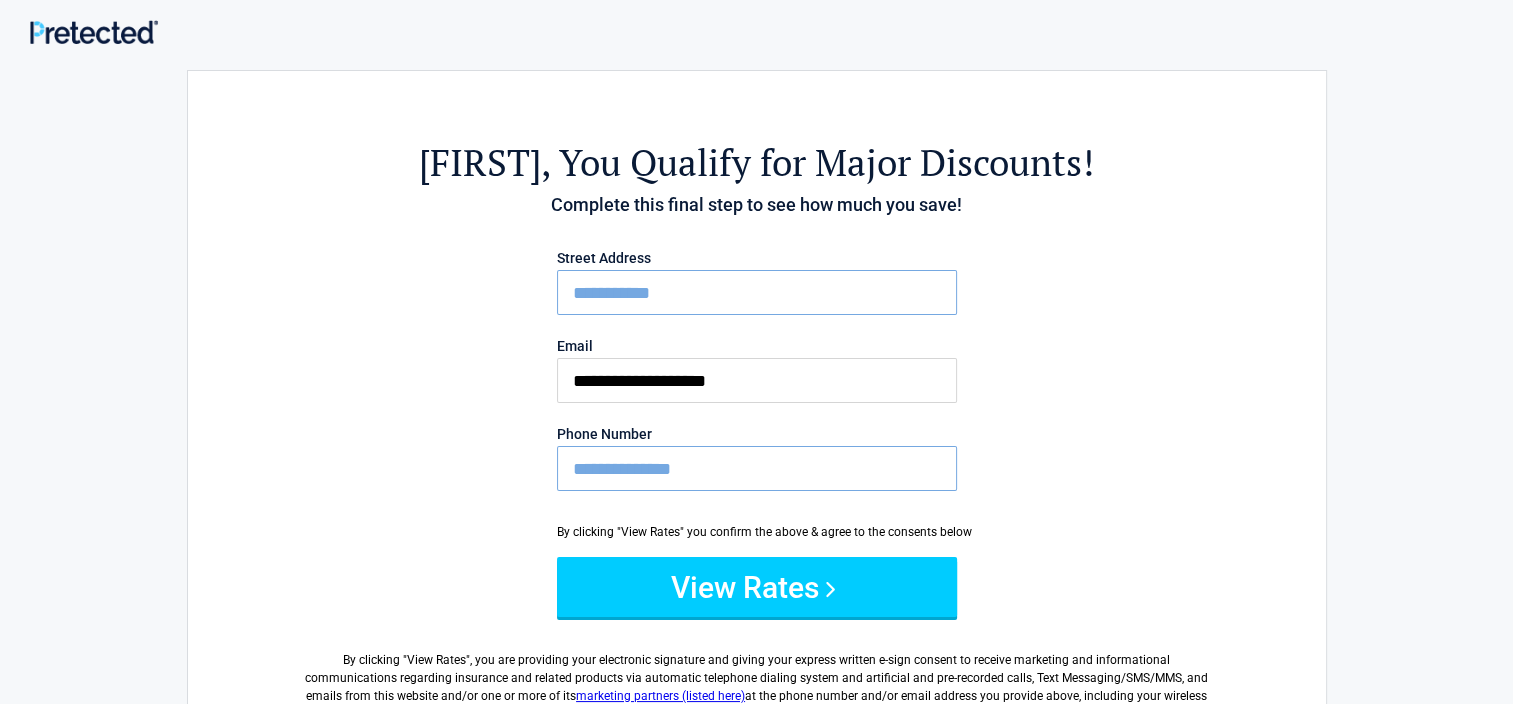 drag, startPoint x: 730, startPoint y: 290, endPoint x: 483, endPoint y: 256, distance: 249.3291 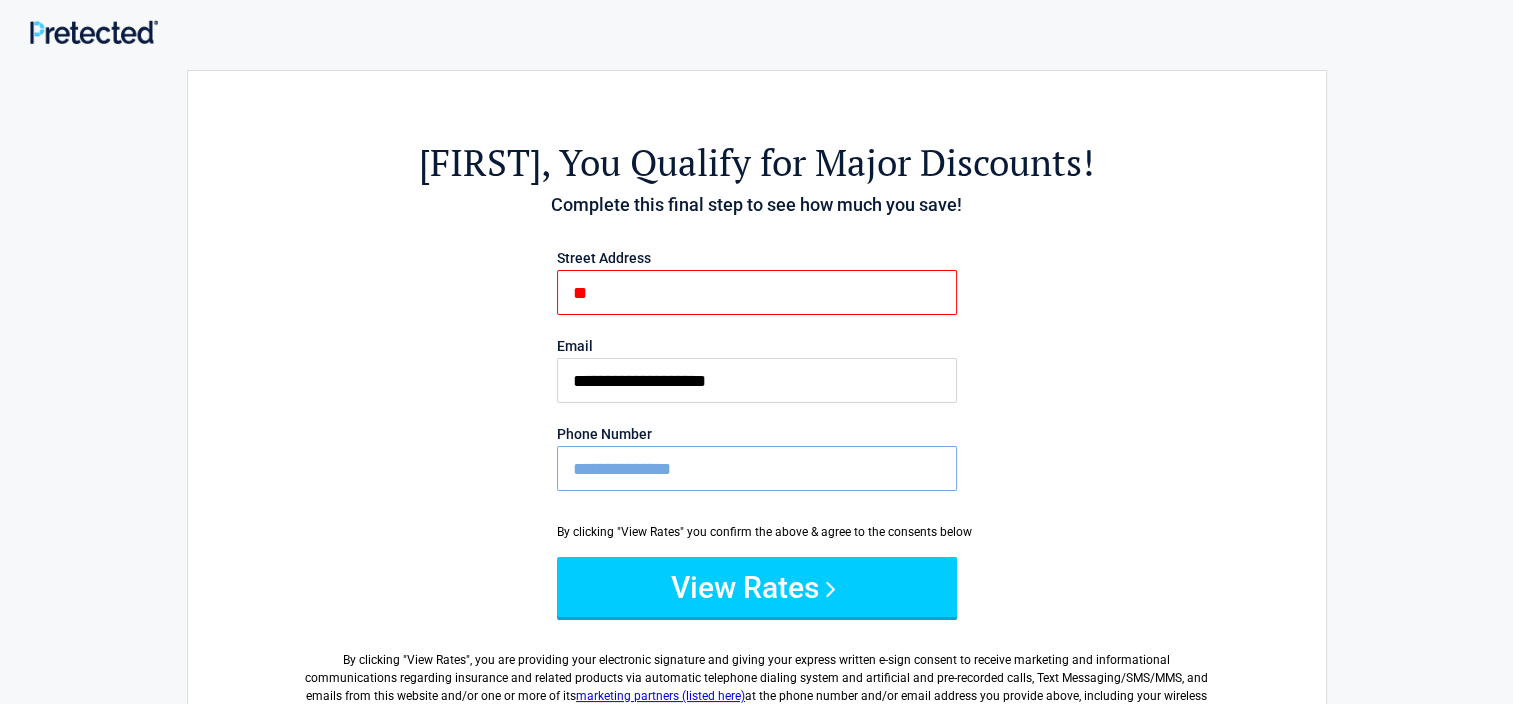 click on "**" at bounding box center [757, 292] 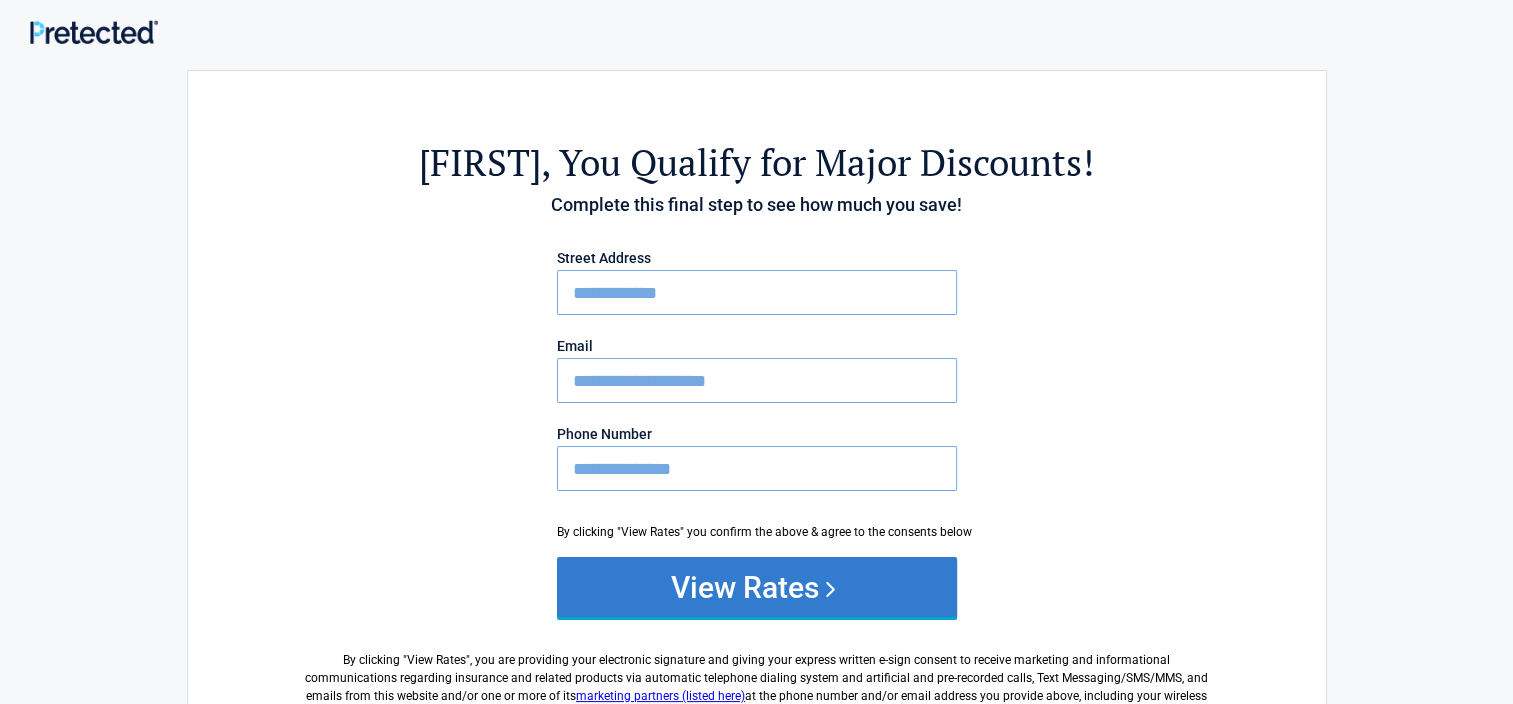 type on "**********" 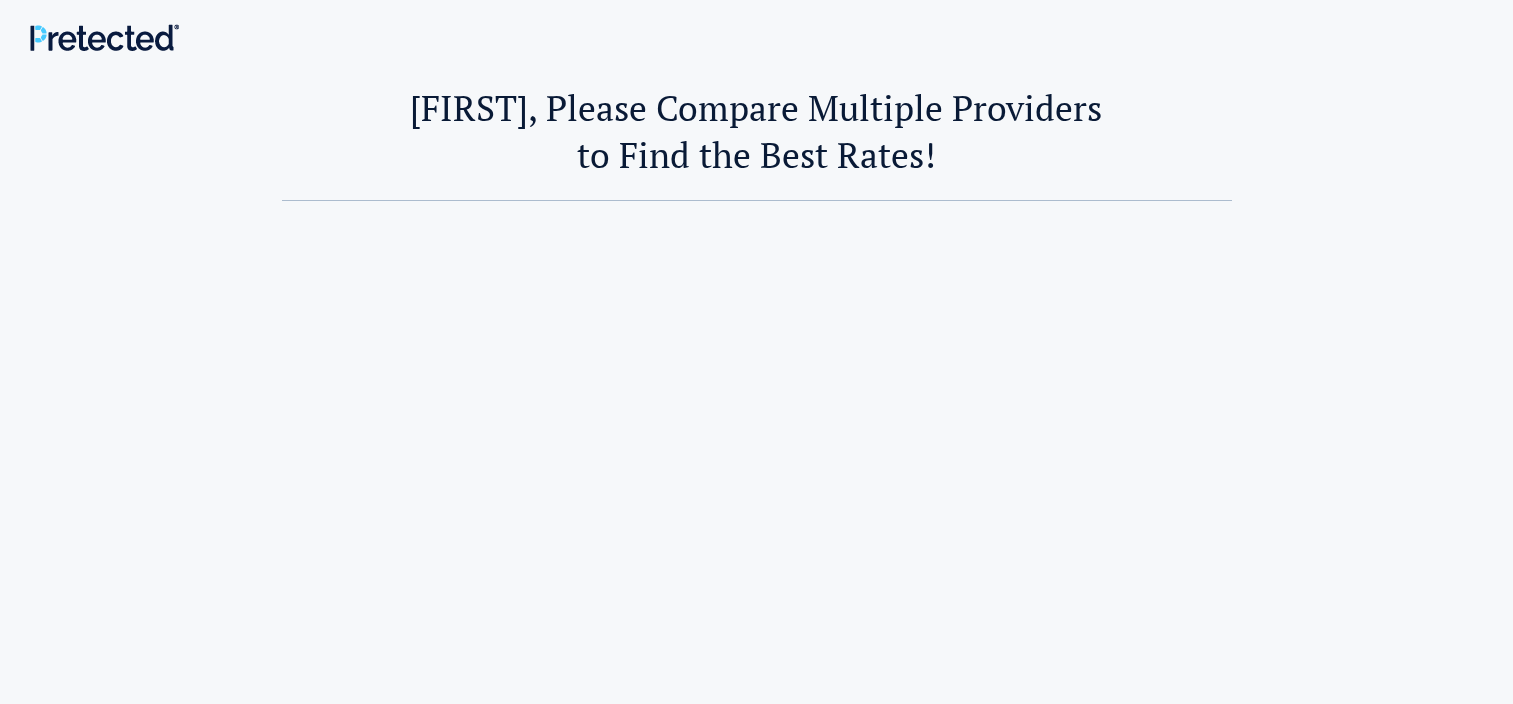 scroll, scrollTop: 0, scrollLeft: 0, axis: both 